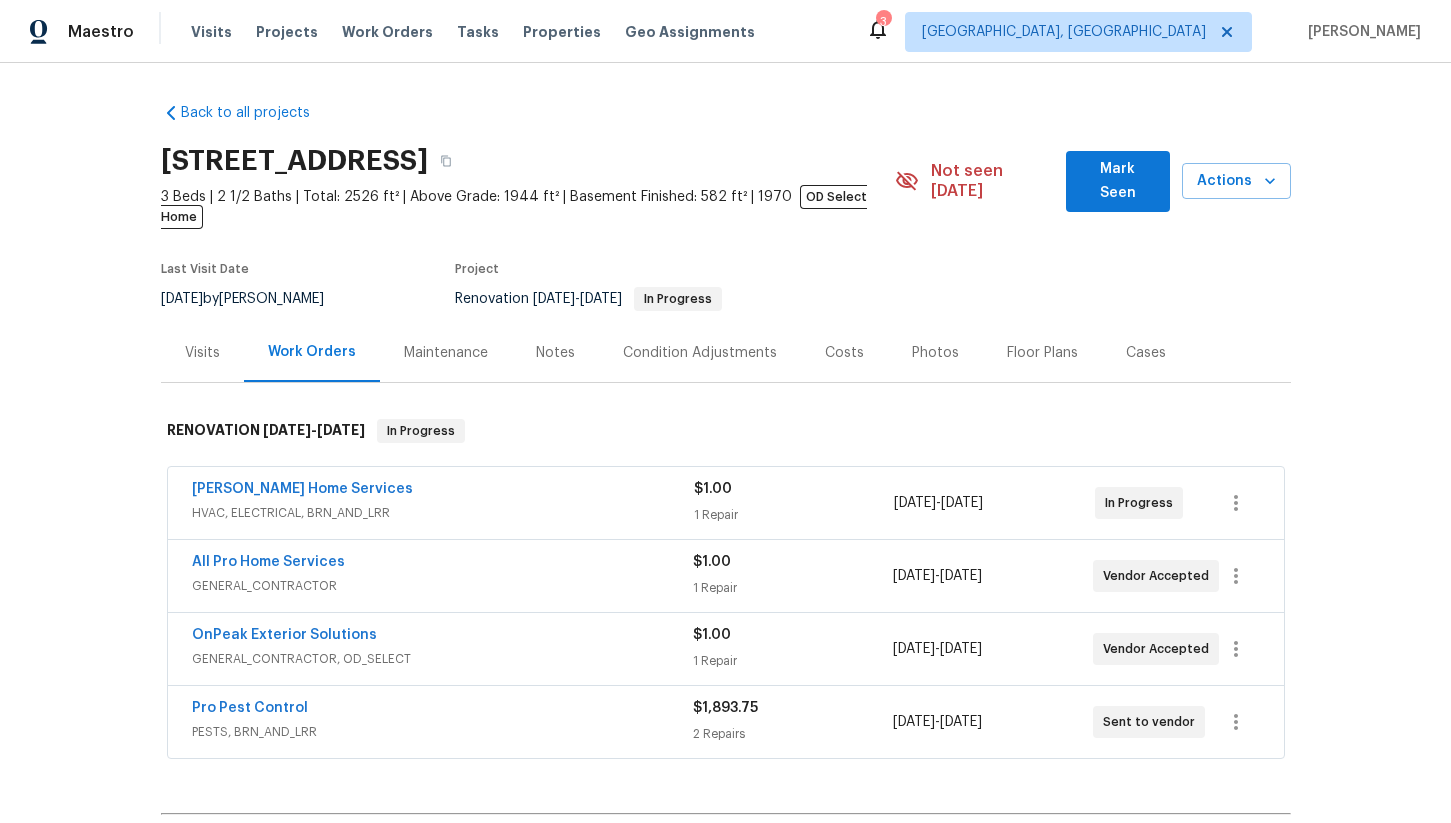 scroll, scrollTop: 0, scrollLeft: 0, axis: both 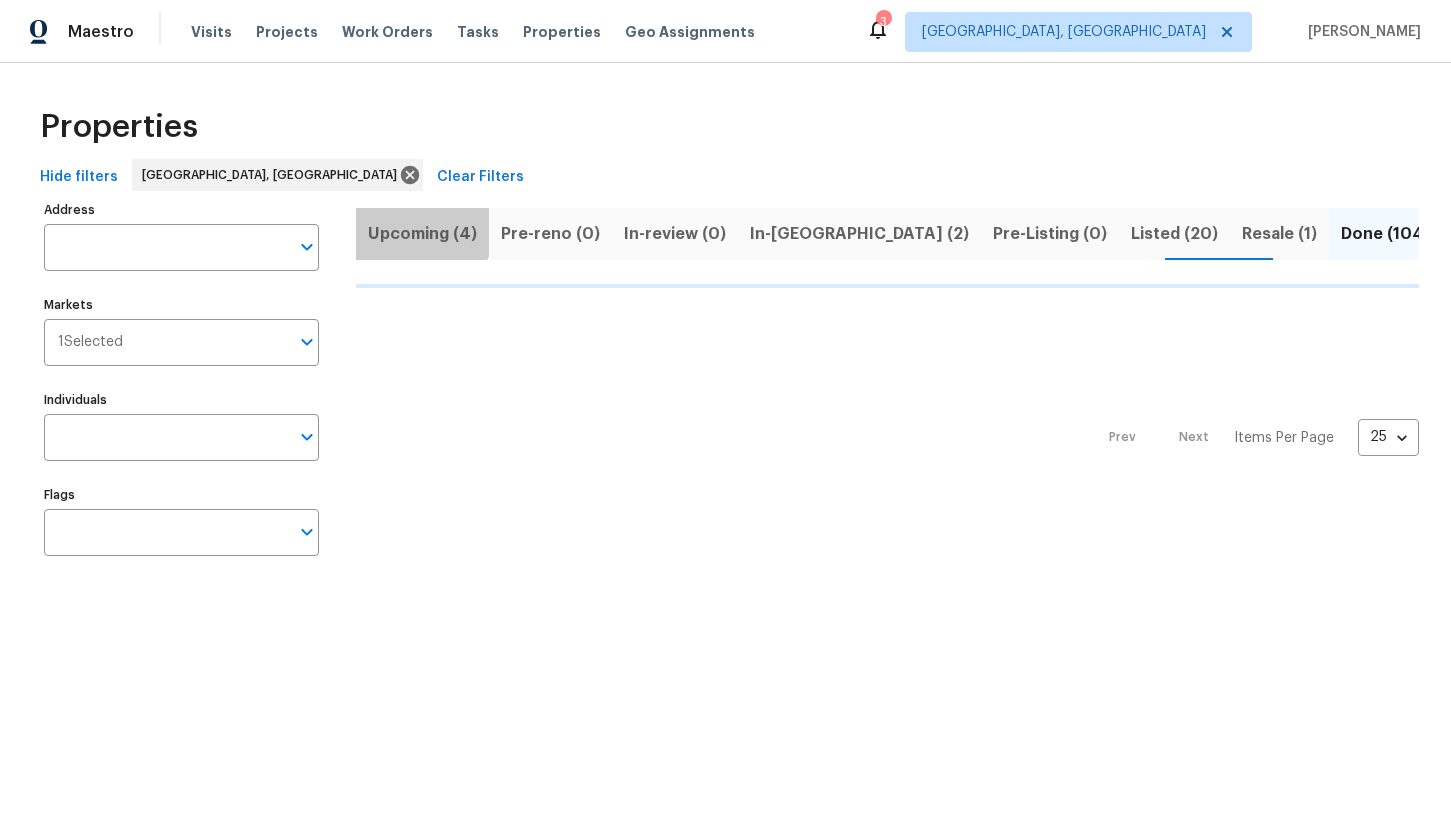 click on "Upcoming (4)" at bounding box center (422, 234) 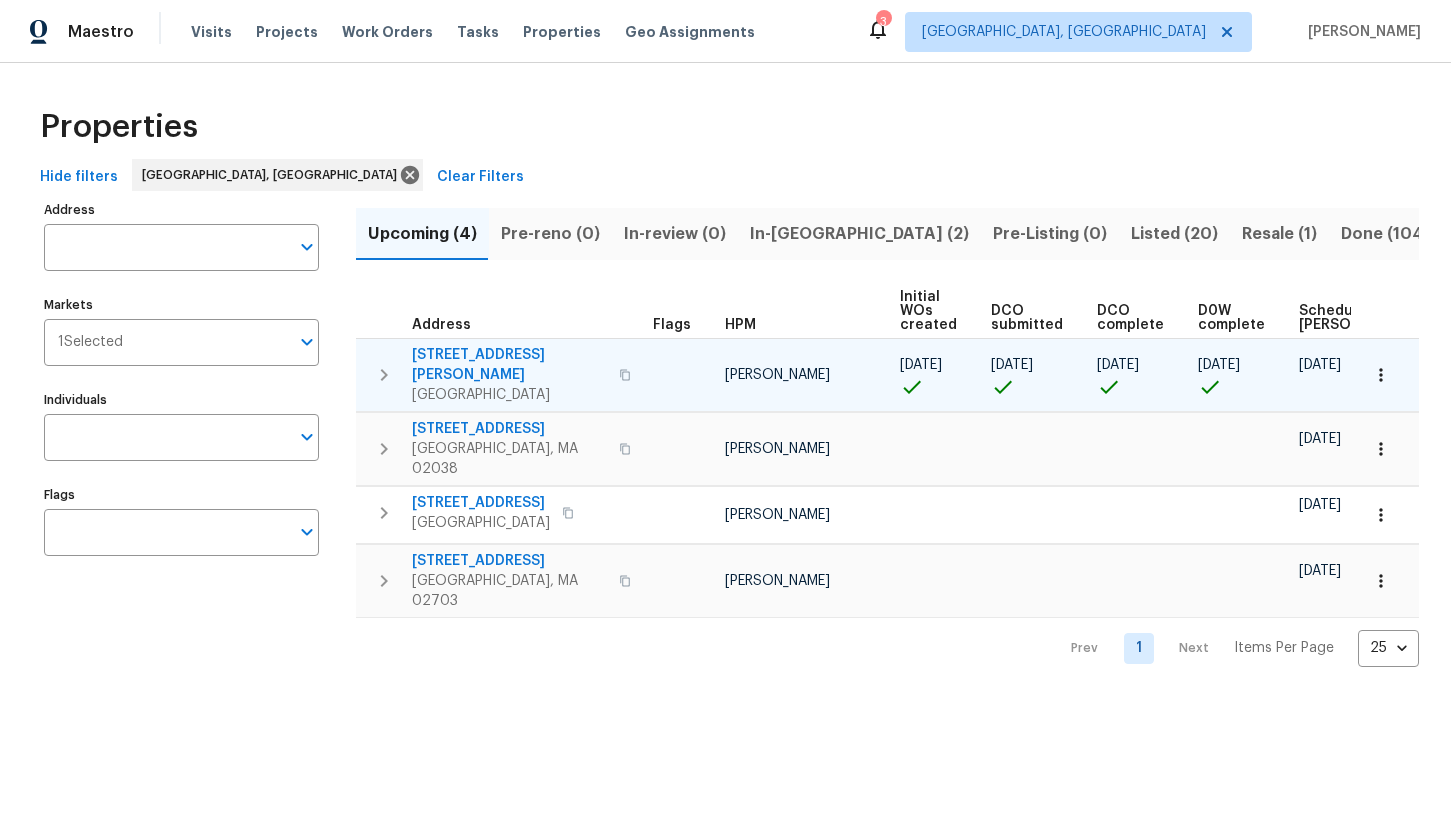 click on "337 Edgell Rd" at bounding box center (509, 365) 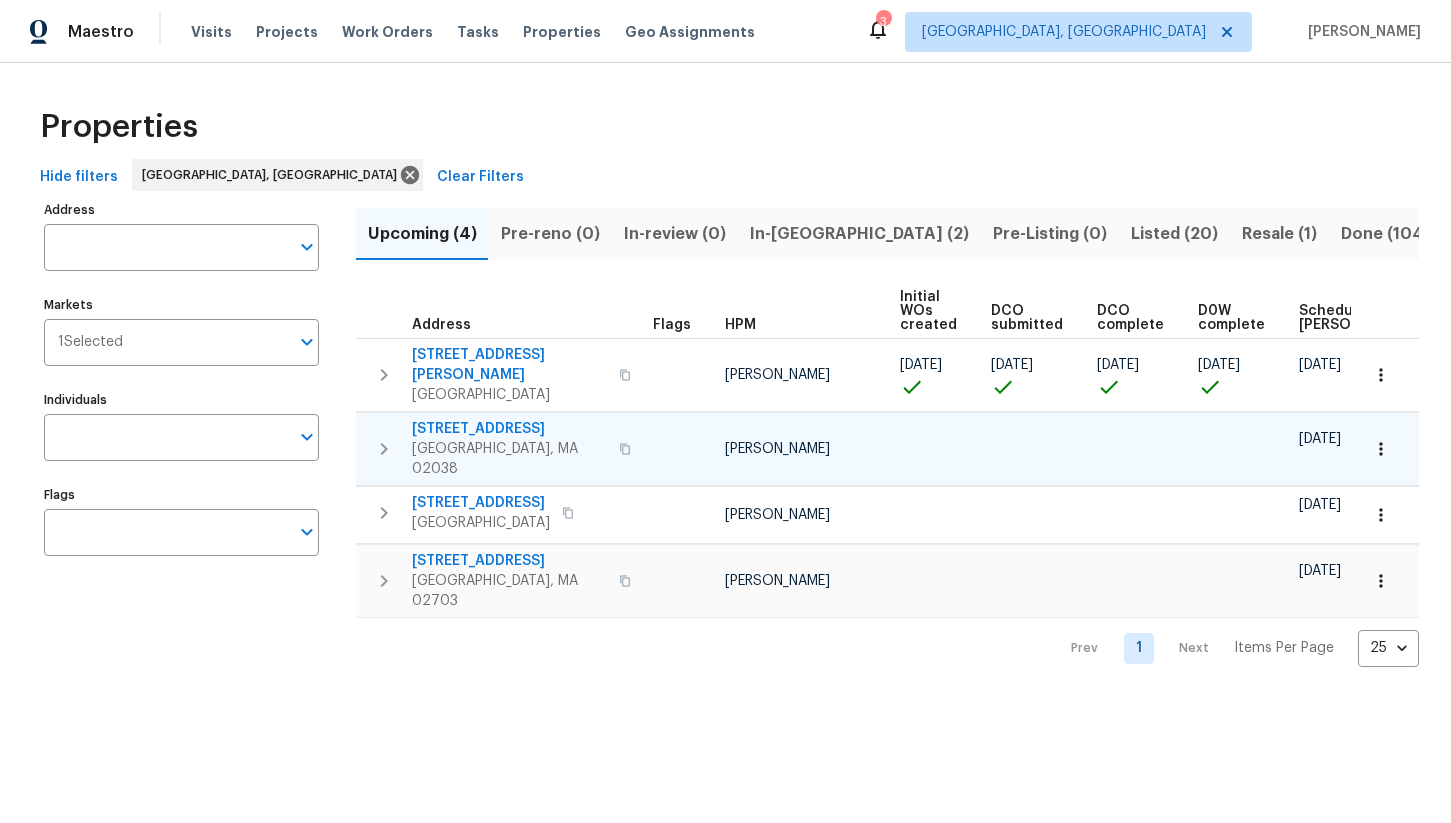 scroll, scrollTop: 0, scrollLeft: 209, axis: horizontal 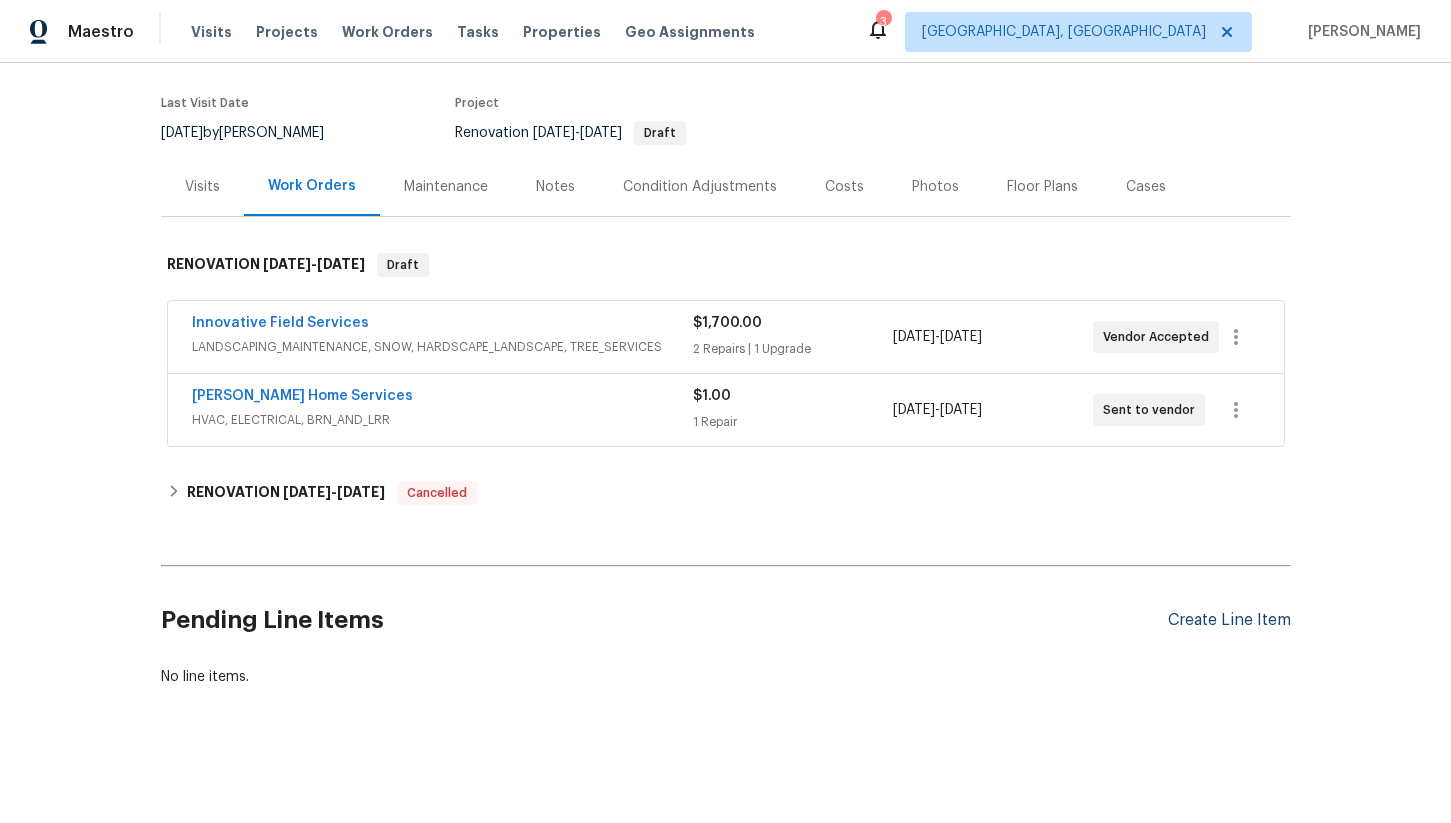 click on "Create Line Item" at bounding box center (1229, 620) 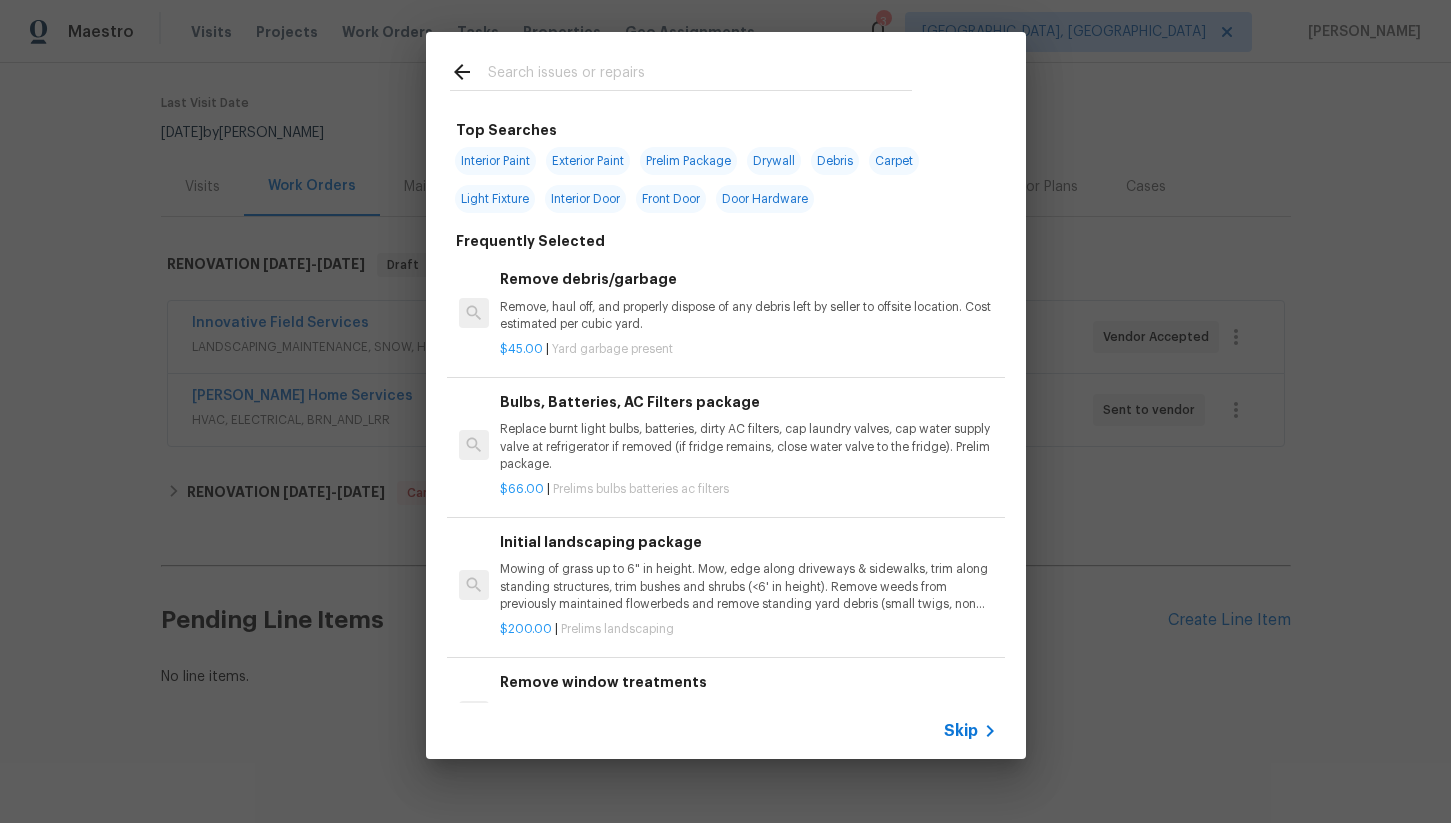 click at bounding box center [700, 75] 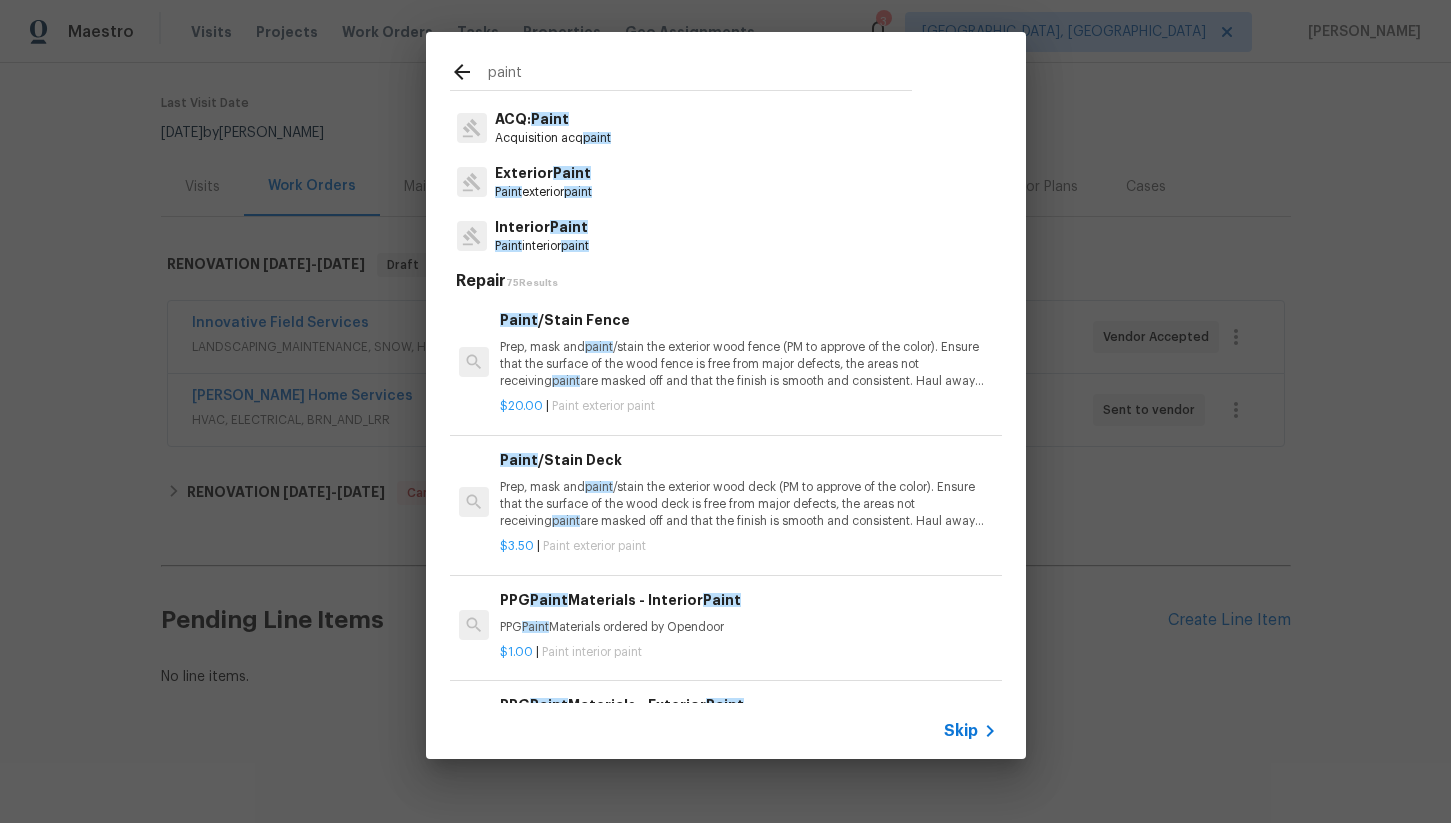 scroll, scrollTop: 56, scrollLeft: 0, axis: vertical 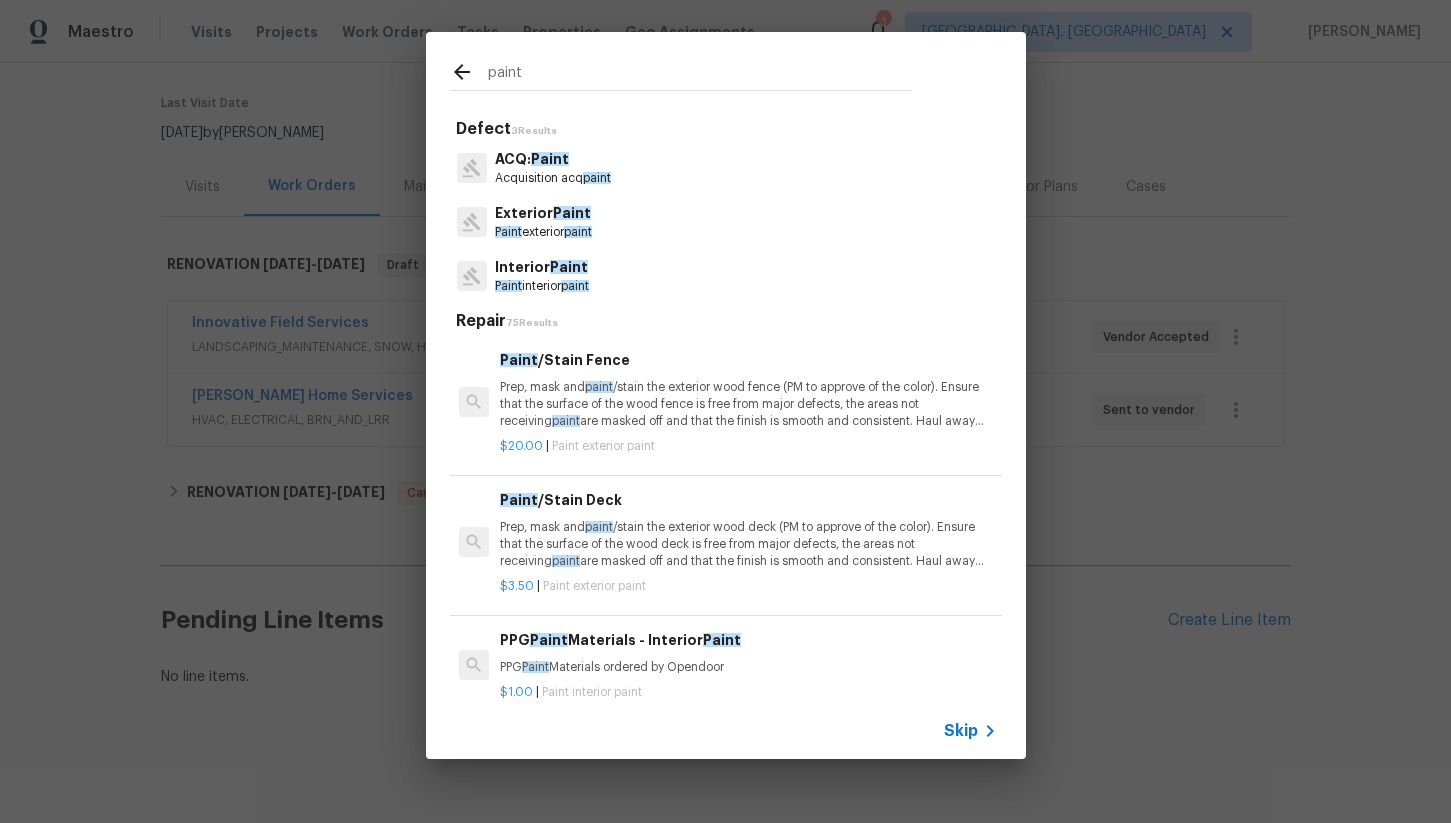 type on "paint" 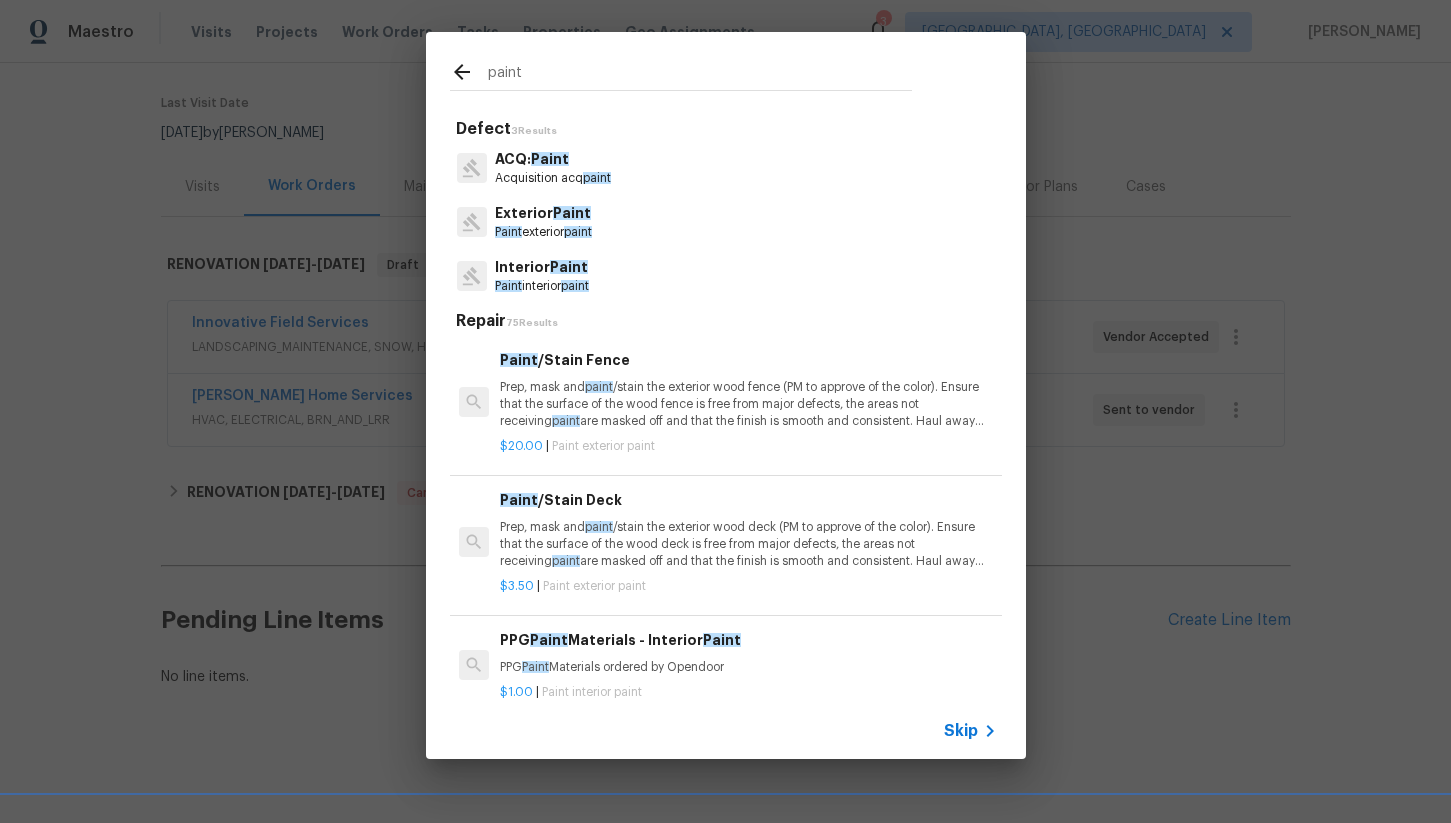 click on "Interior  Paint" at bounding box center (542, 267) 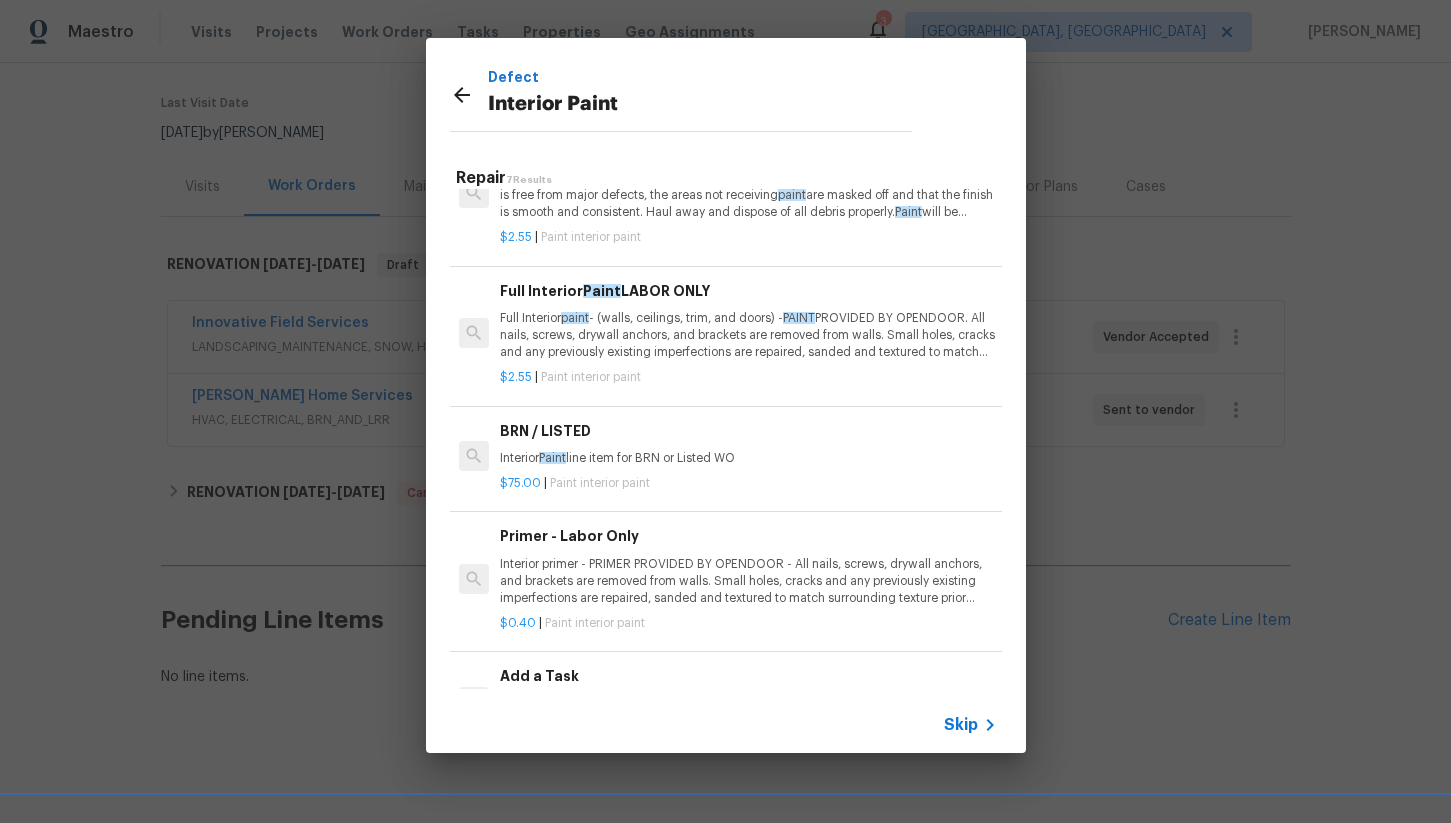 scroll, scrollTop: 0, scrollLeft: 0, axis: both 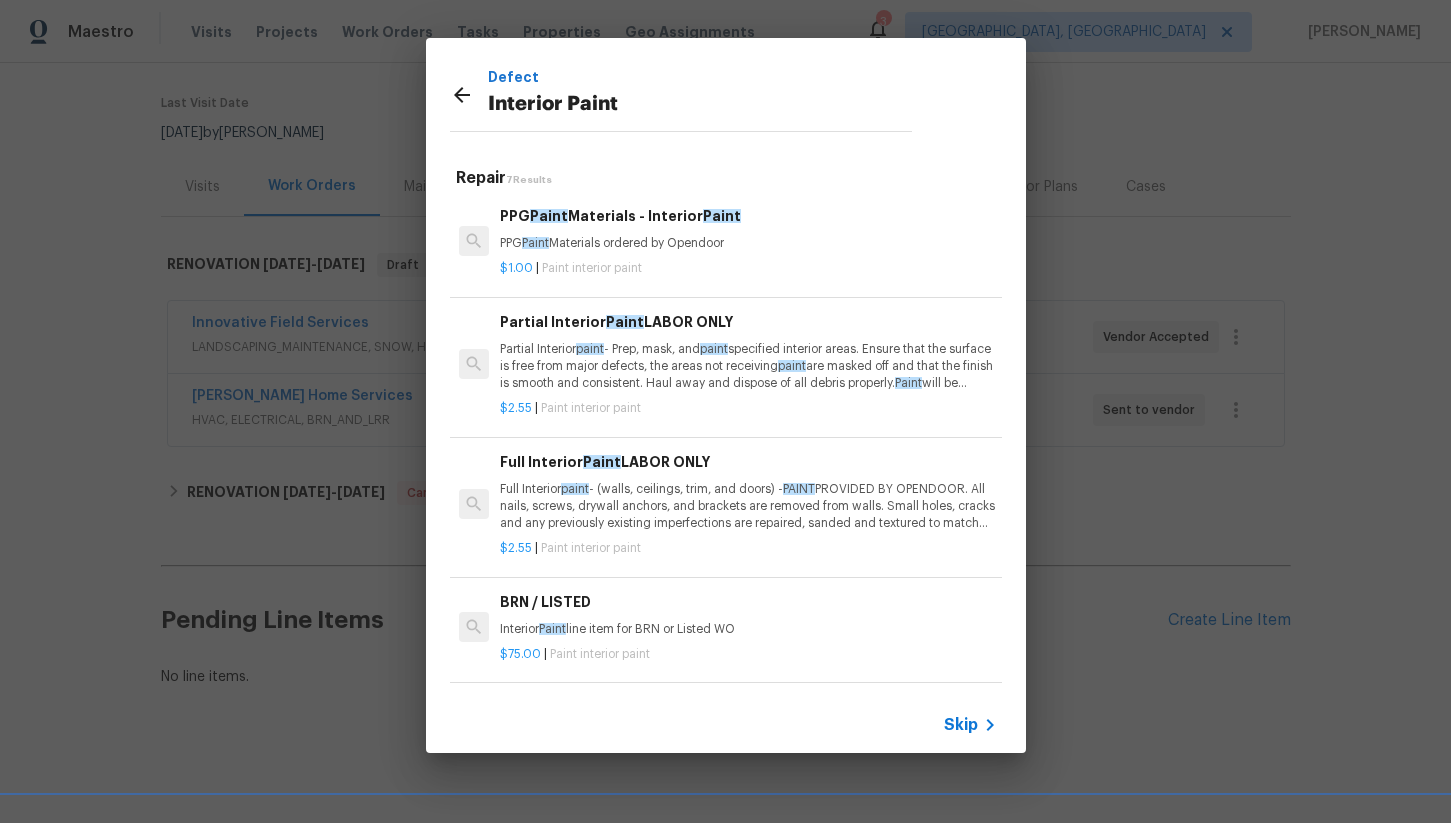 click on "Partial Interior  paint  - Prep, mask, and  paint  specified interior areas. Ensure that the surface is free from major defects, the areas not receiving  paint  are masked off and that the finish is smooth and consistent. Haul away and dispose of all debris properly.  Paint  will be delivered onsite, Purchased by Opendoor." at bounding box center [748, 366] 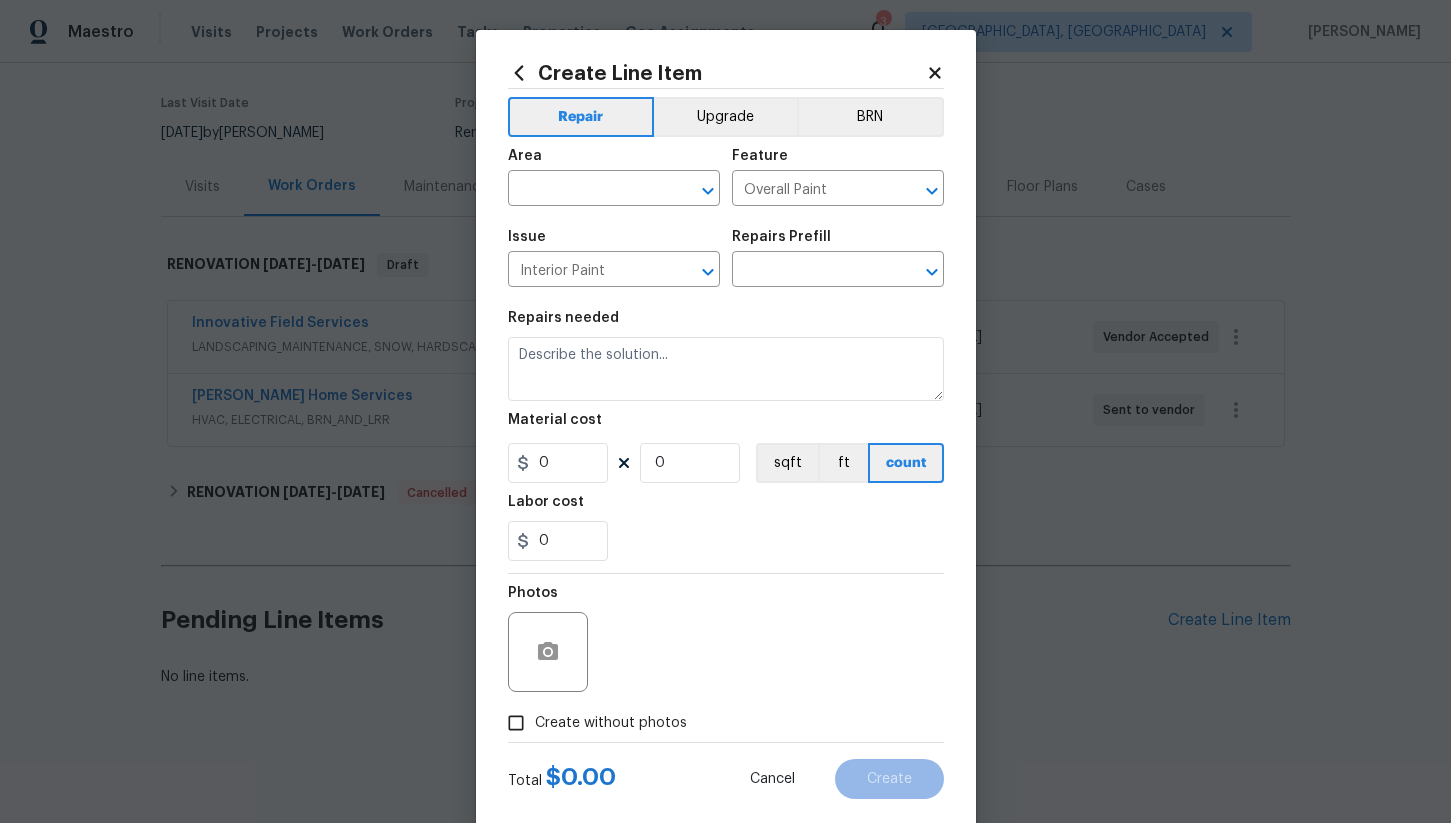 type on "Partial Interior paint - Prep, mask, and paint specified interior areas. Ensure that the surface is free from major defects, the areas not receiving paint are masked off and that the finish is smooth and consistent. Haul away and dispose of all debris properly. Paint will be delivered onsite, Purchased by Opendoor." 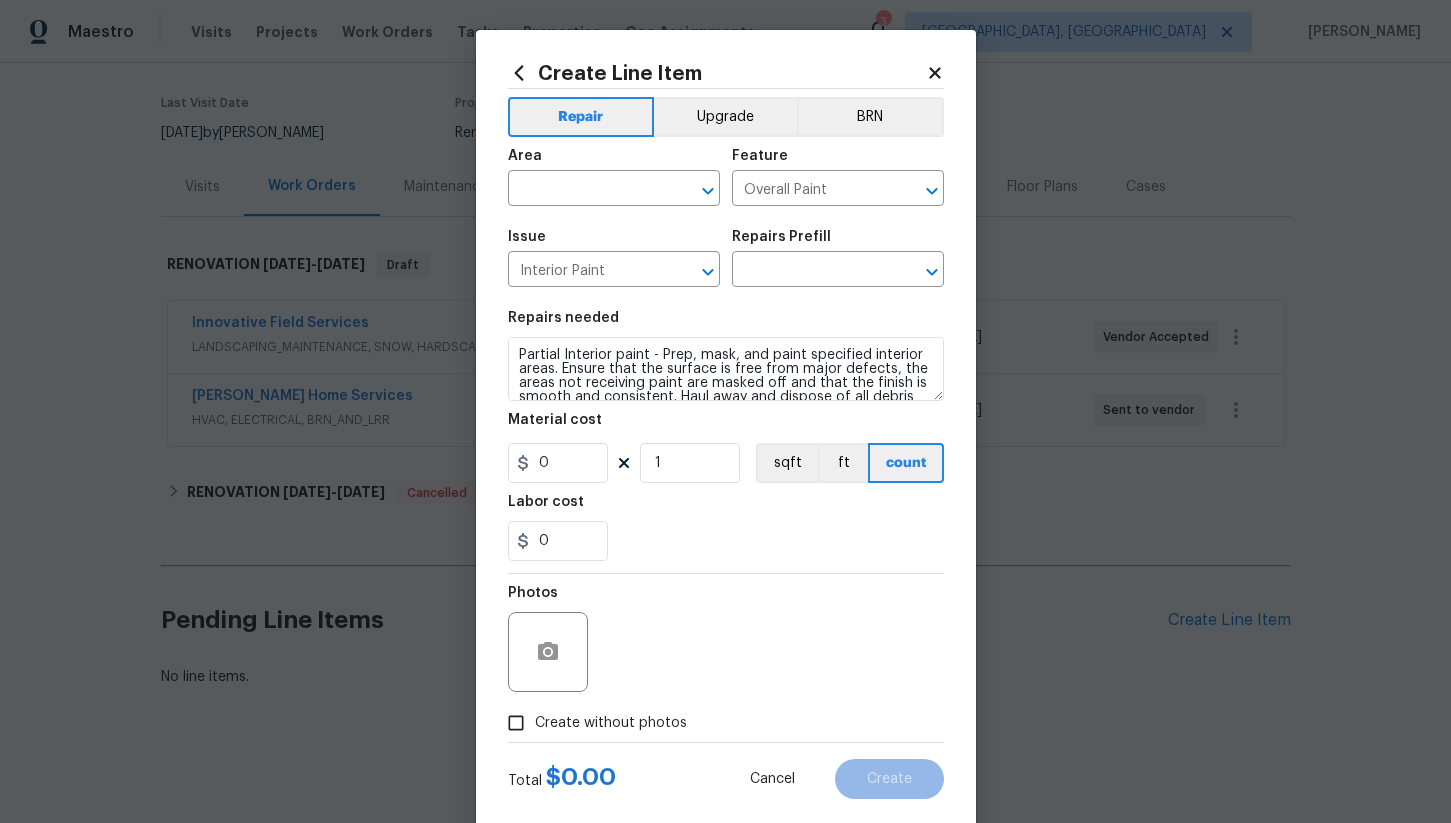 type on "Partial Interior Paint LABOR ONLY $2.55" 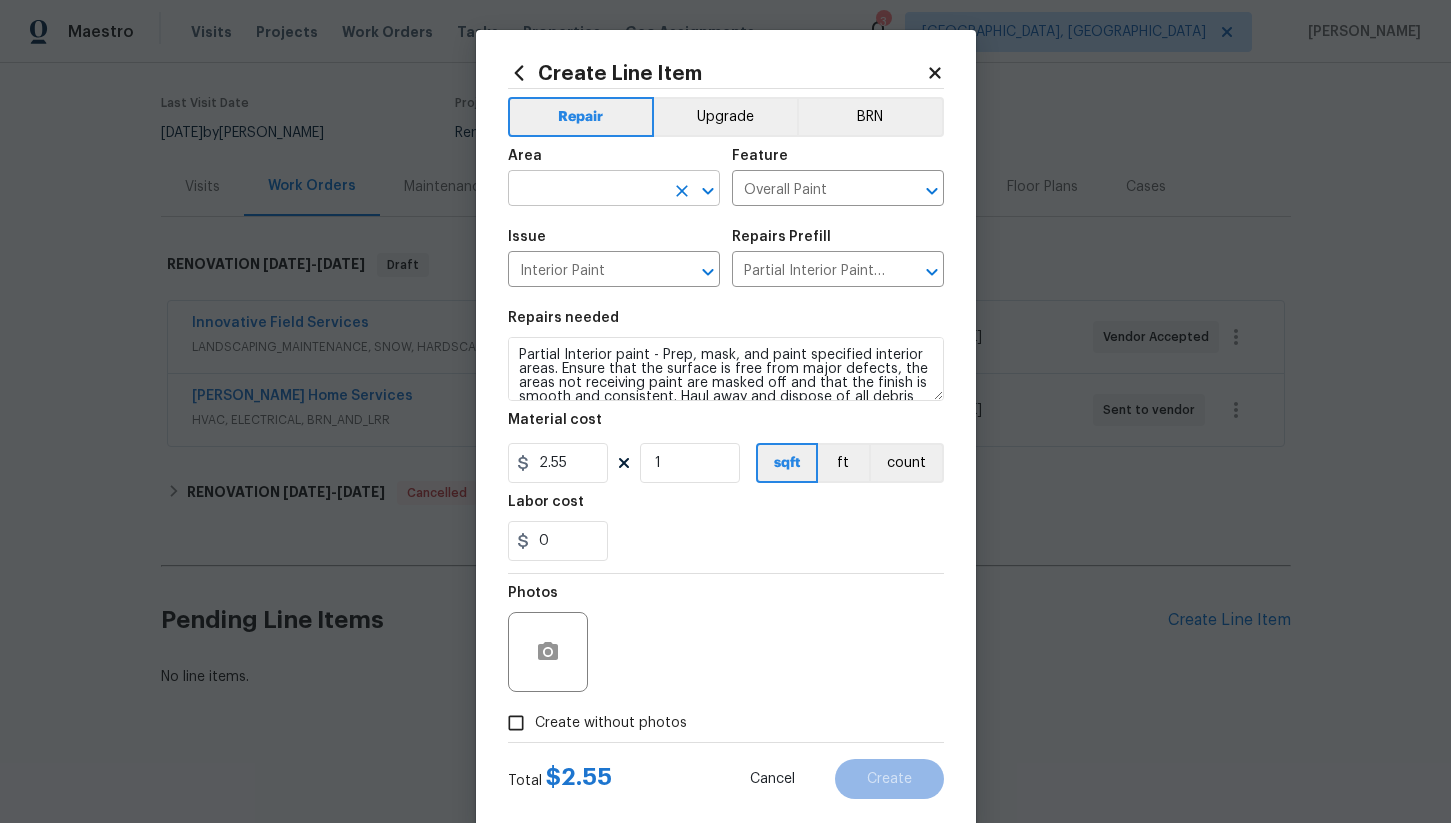 click at bounding box center (586, 190) 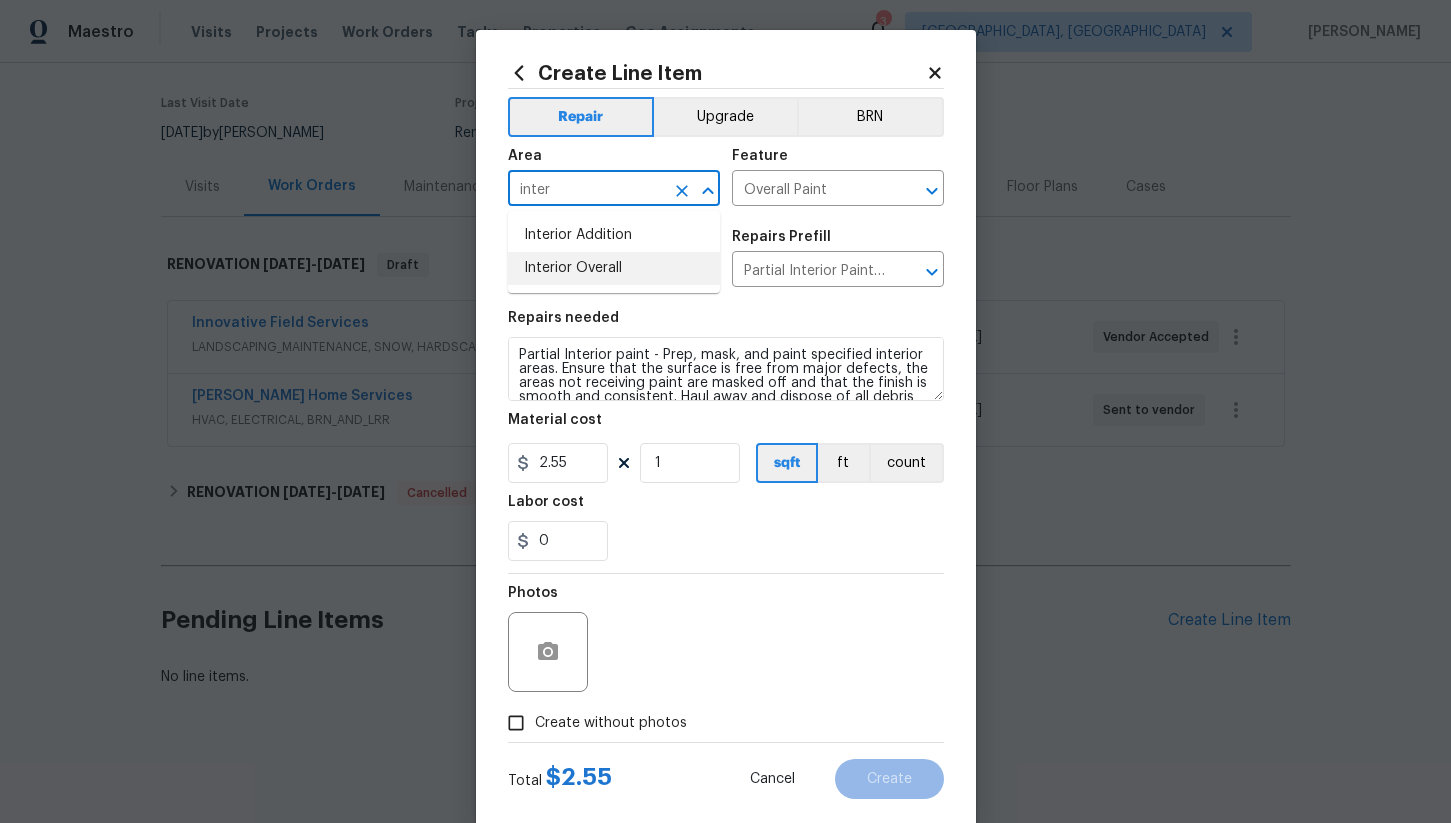 click on "Interior Overall" at bounding box center [614, 268] 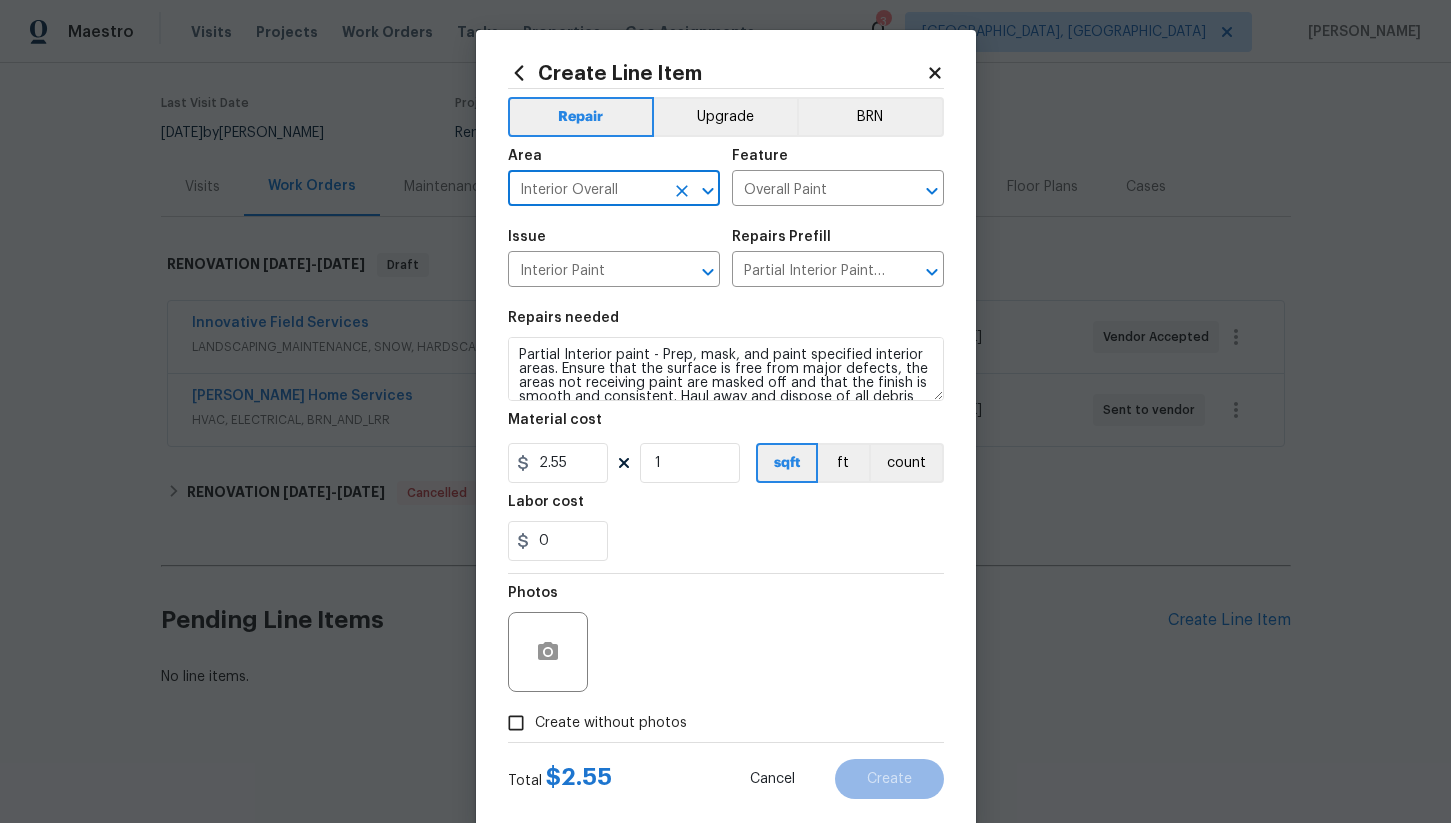 type on "Interior Overall" 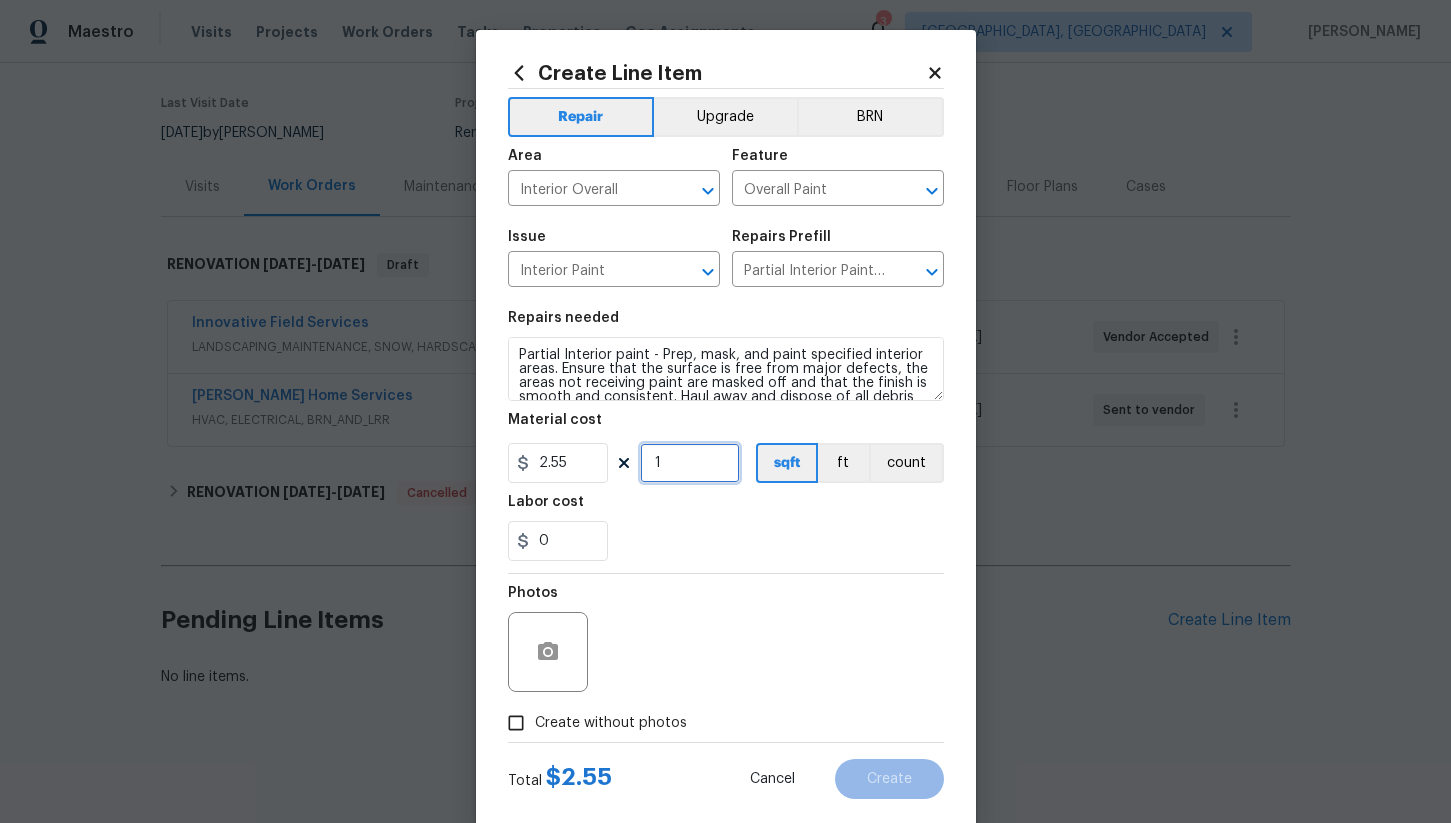click on "1" at bounding box center (690, 463) 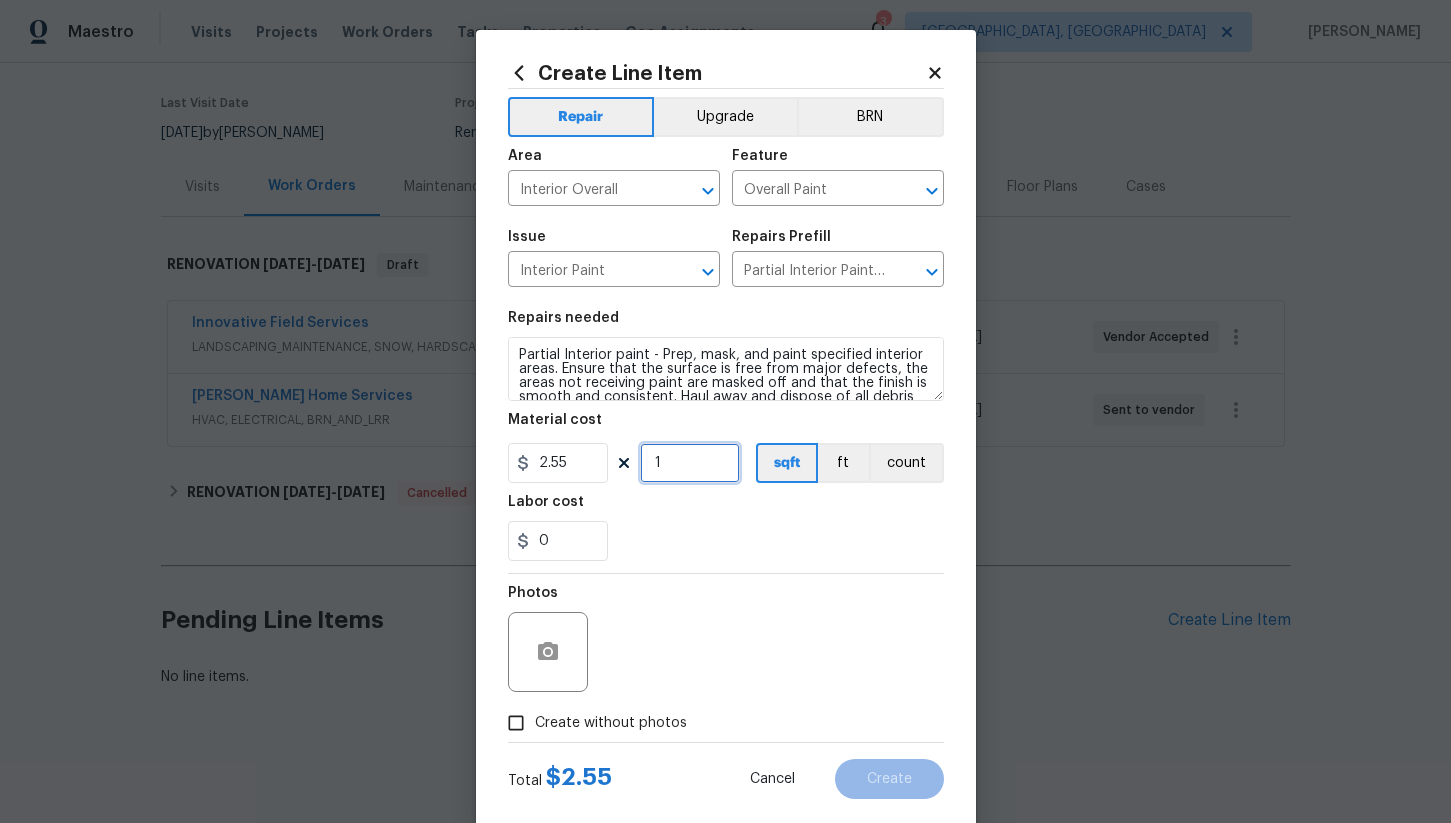 click on "1" at bounding box center [690, 463] 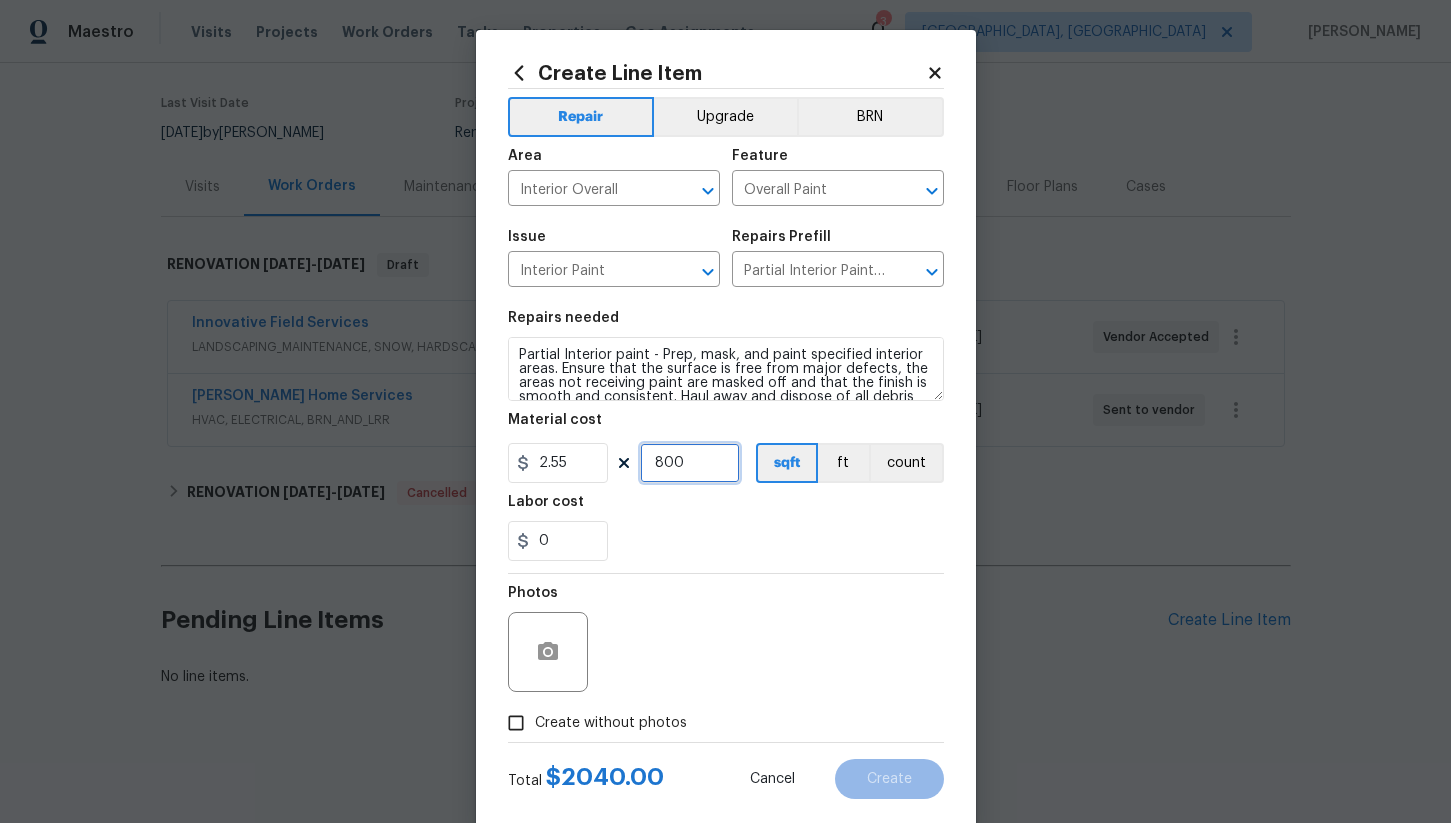 click on "800" at bounding box center [690, 463] 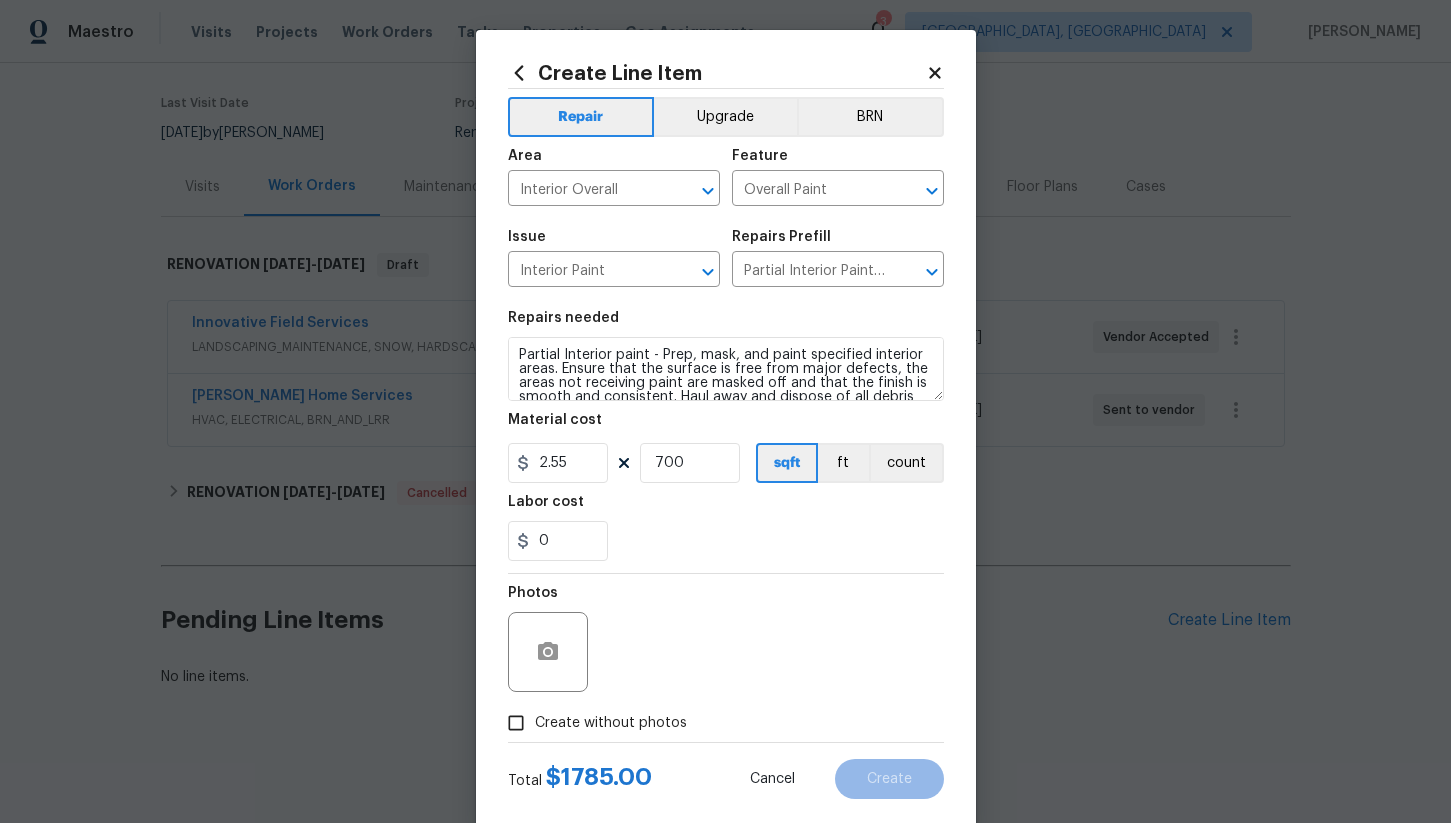 click on "0" at bounding box center (726, 541) 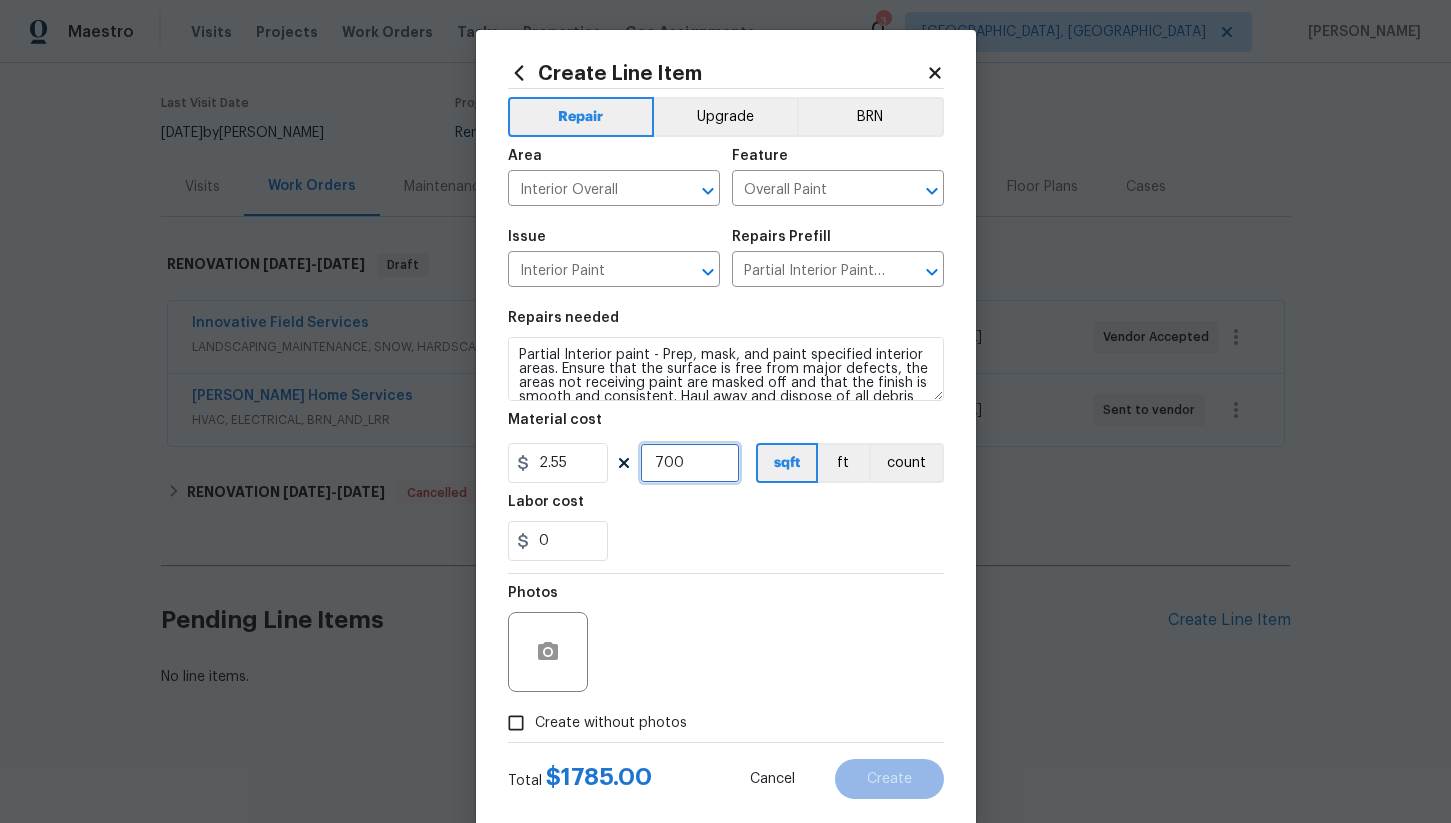 click on "700" at bounding box center [690, 463] 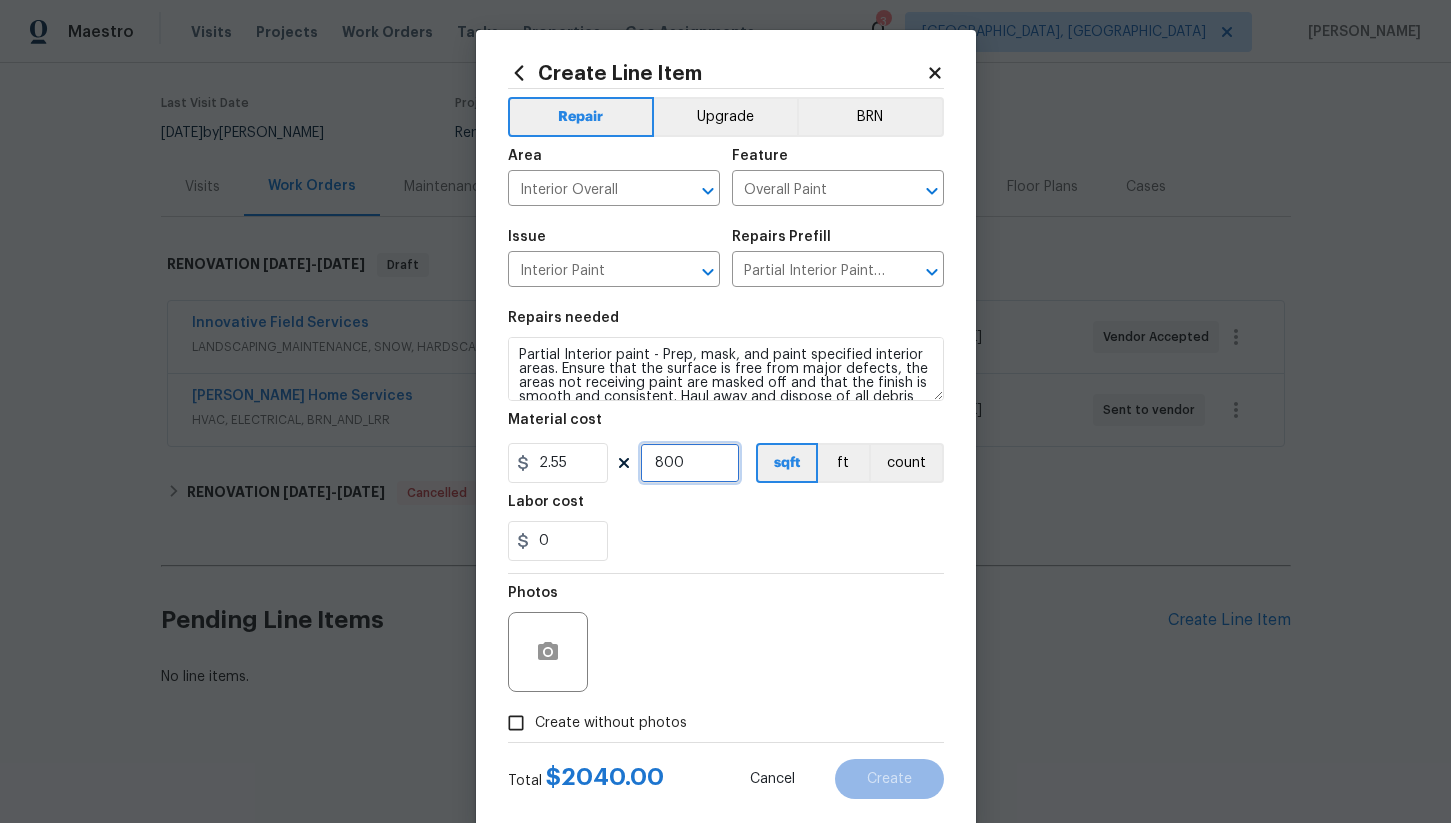 type on "800" 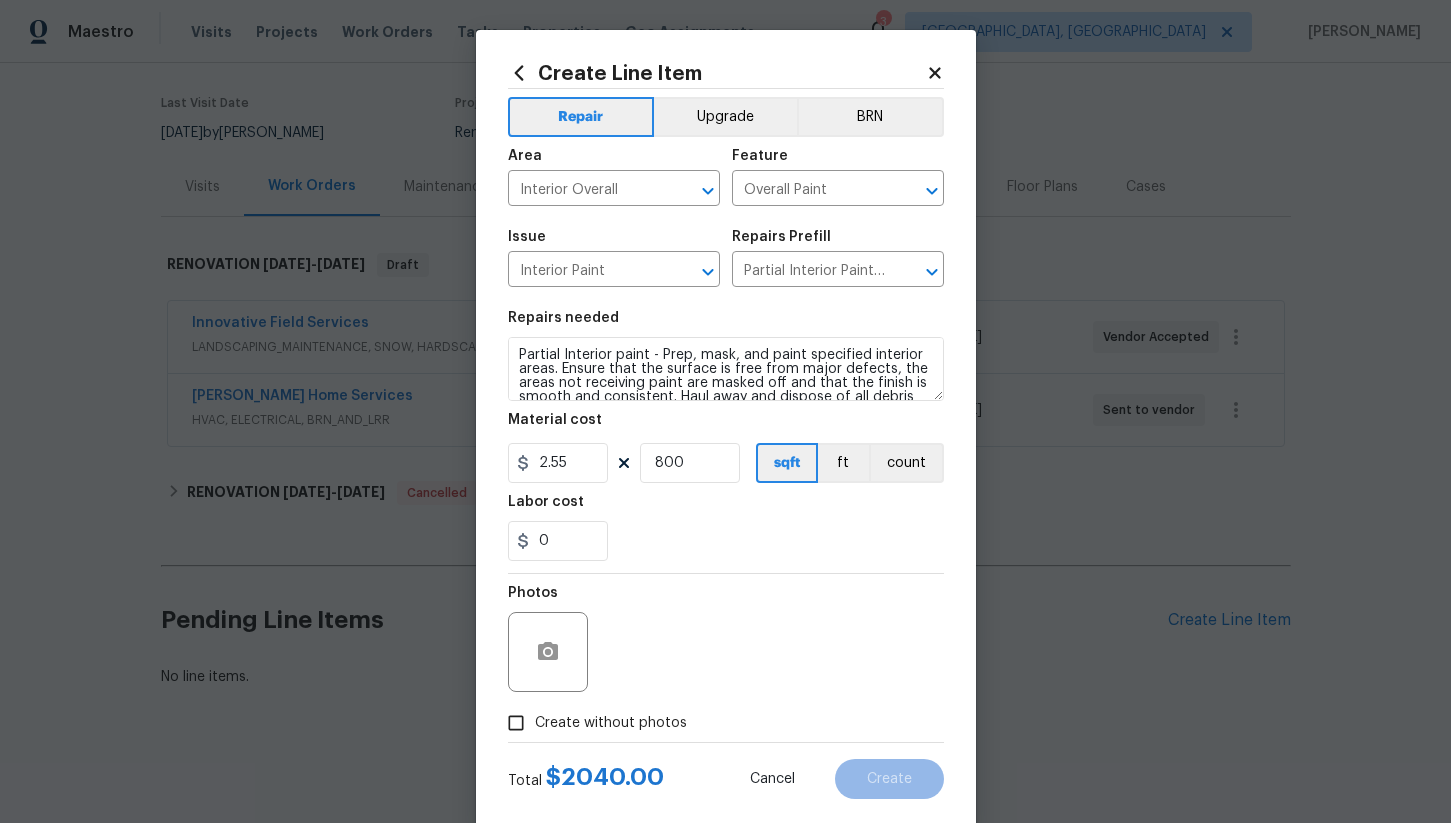 click on "Photos" at bounding box center [726, 639] 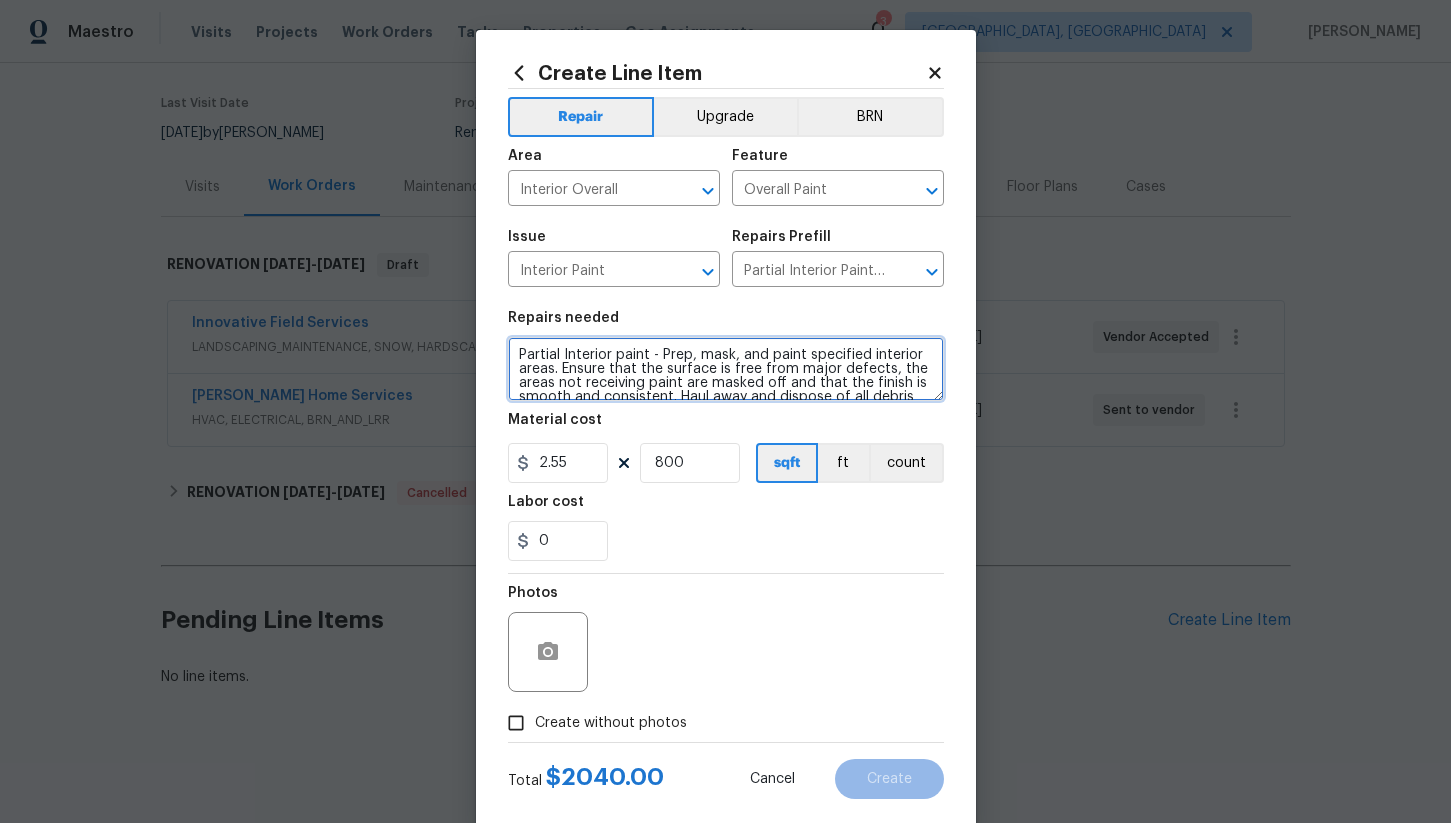 click on "Partial Interior paint - Prep, mask, and paint specified interior areas. Ensure that the surface is free from major defects, the areas not receiving paint are masked off and that the finish is smooth and consistent. Haul away and dispose of all debris properly. Paint will be delivered onsite, Purchased by Opendoor." at bounding box center (726, 369) 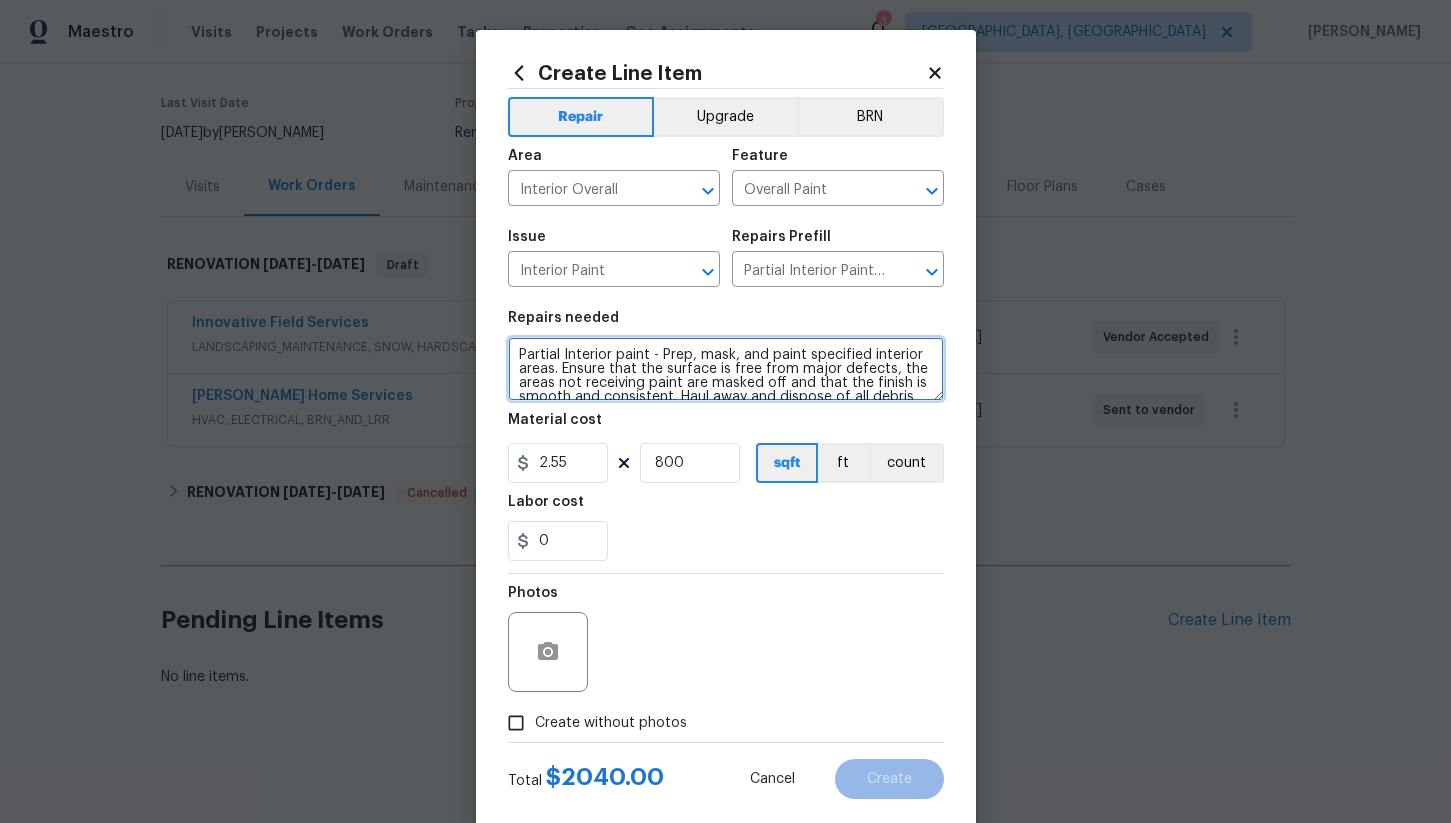 click on "Partial Interior paint - Prep, mask, and paint specified interior areas. Ensure that the surface is free from major defects, the areas not receiving paint are masked off and that the finish is smooth and consistent. Haul away and dispose of all debris properly. Paint will be delivered onsite, Purchased by Opendoor." at bounding box center [726, 369] 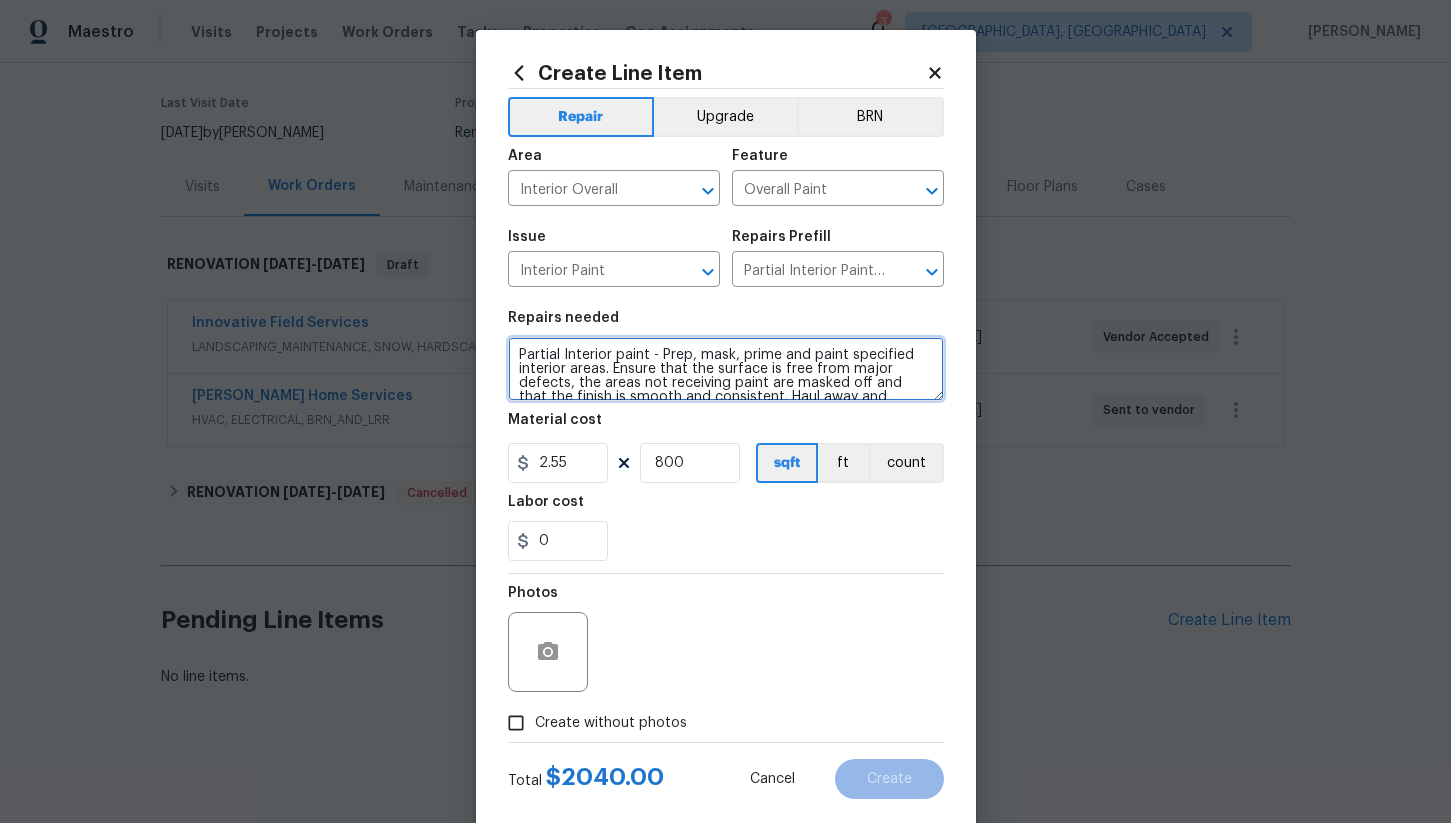 type on "Partial Interior paint - Prep, mask, prime and paint specified interior areas. Ensure that the surface is free from major defects, the areas not receiving paint are masked off and that the finish is smooth and consistent. Haul away and dispose of all debris properly. Paint will be delivered onsite, Purchased by Opendoor." 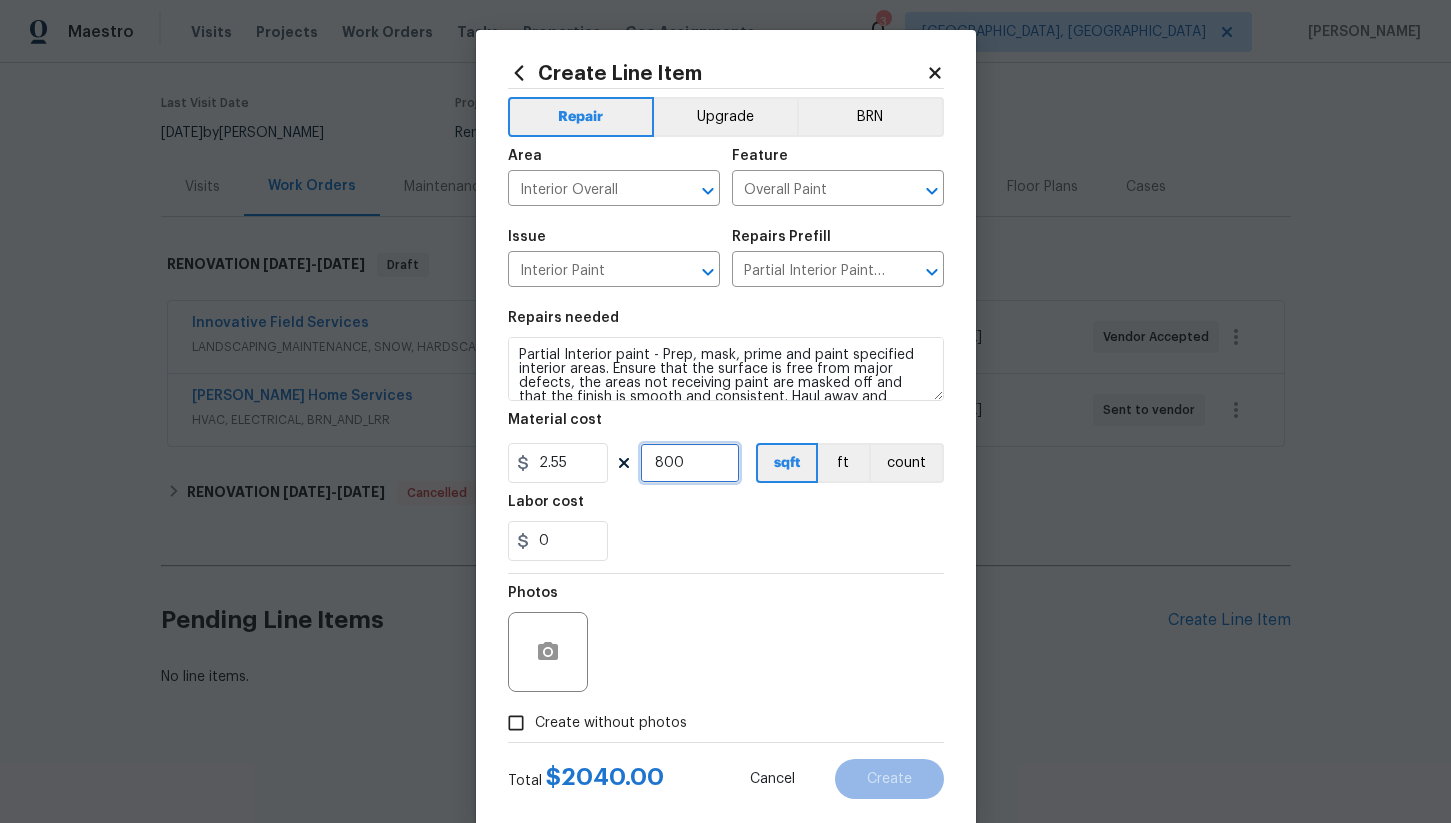 click on "800" at bounding box center [690, 463] 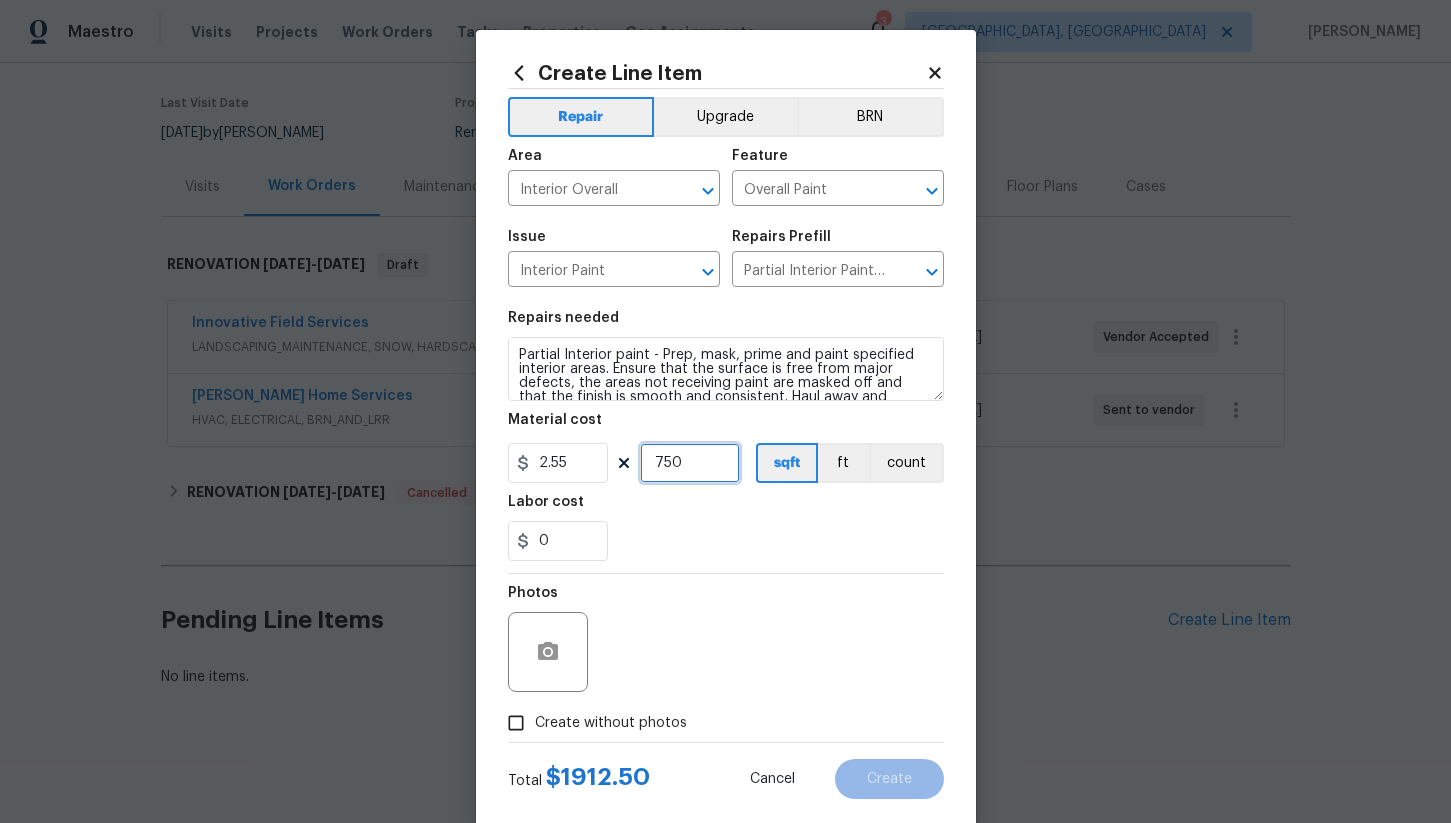 click on "750" at bounding box center [690, 463] 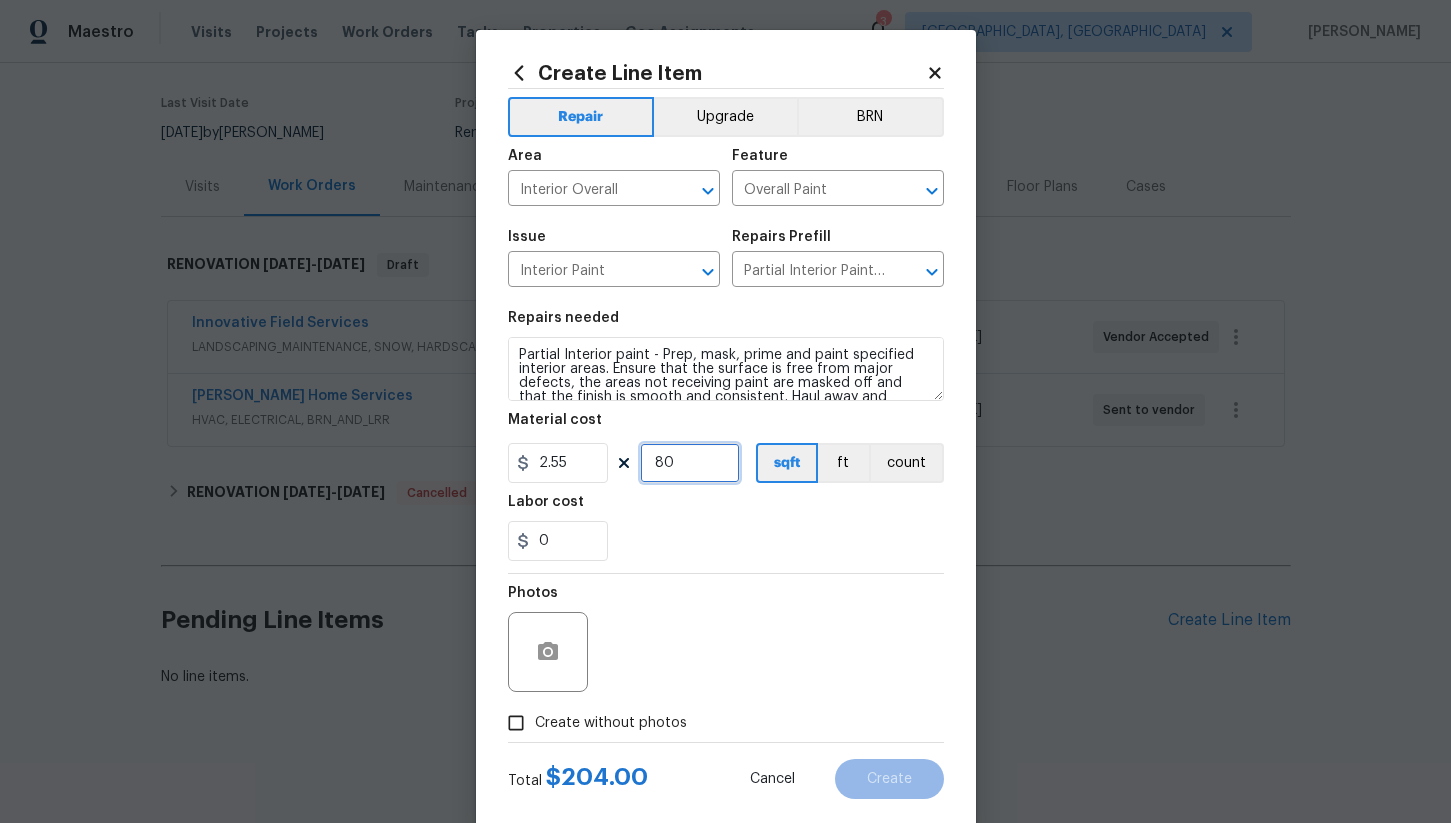 type on "800" 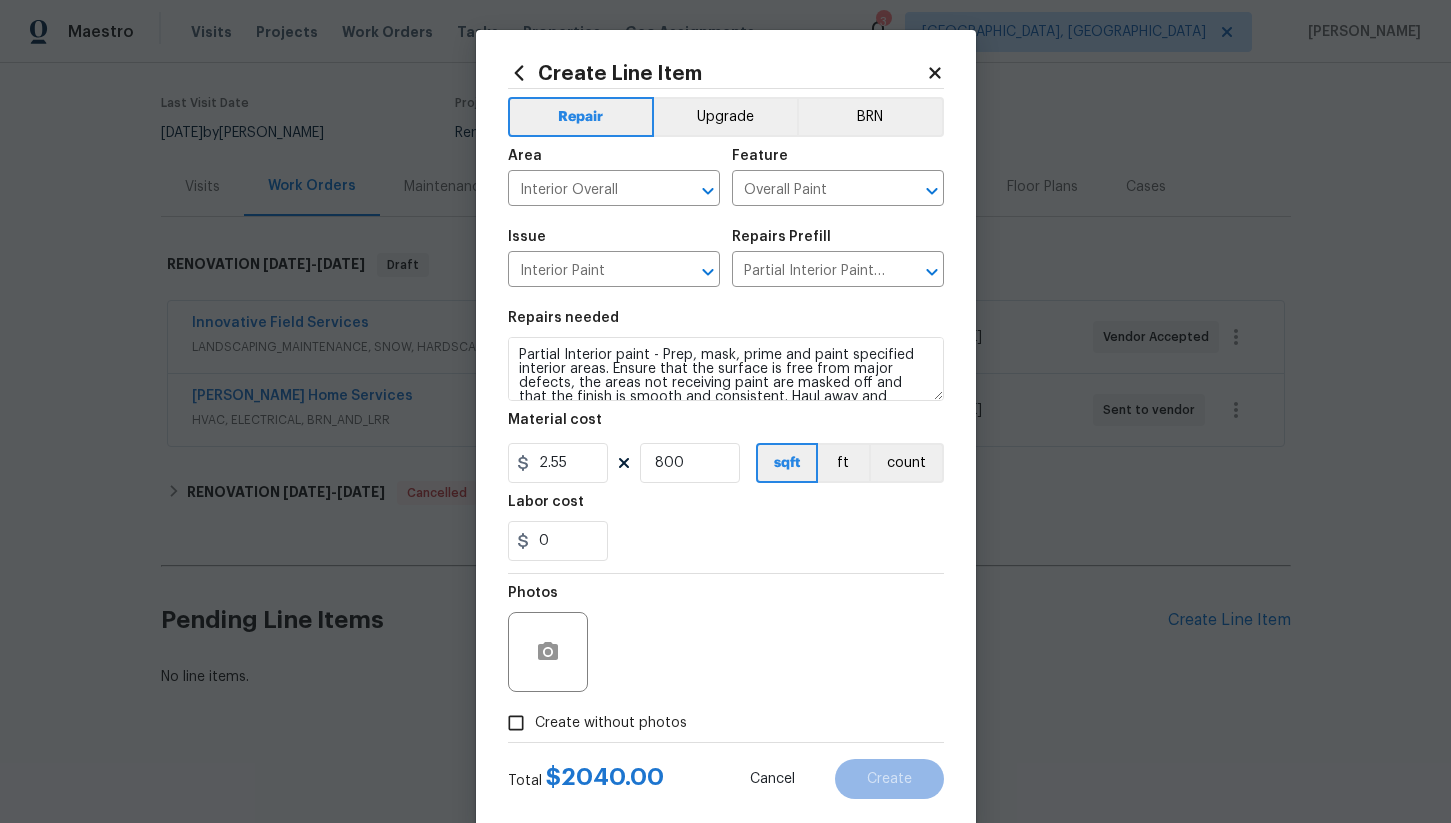 click on "0" at bounding box center (726, 541) 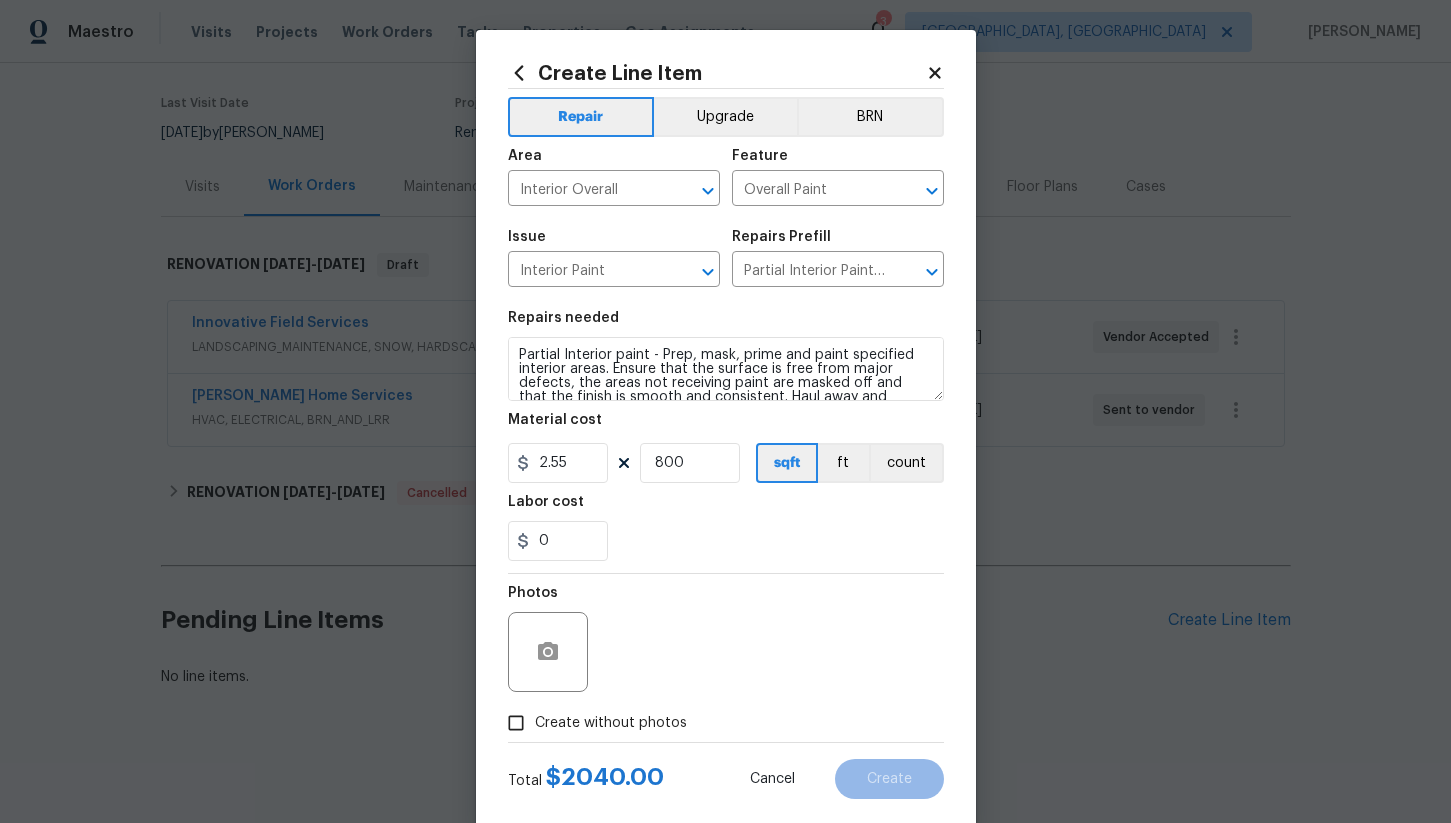 click on "Create without photos" at bounding box center (516, 723) 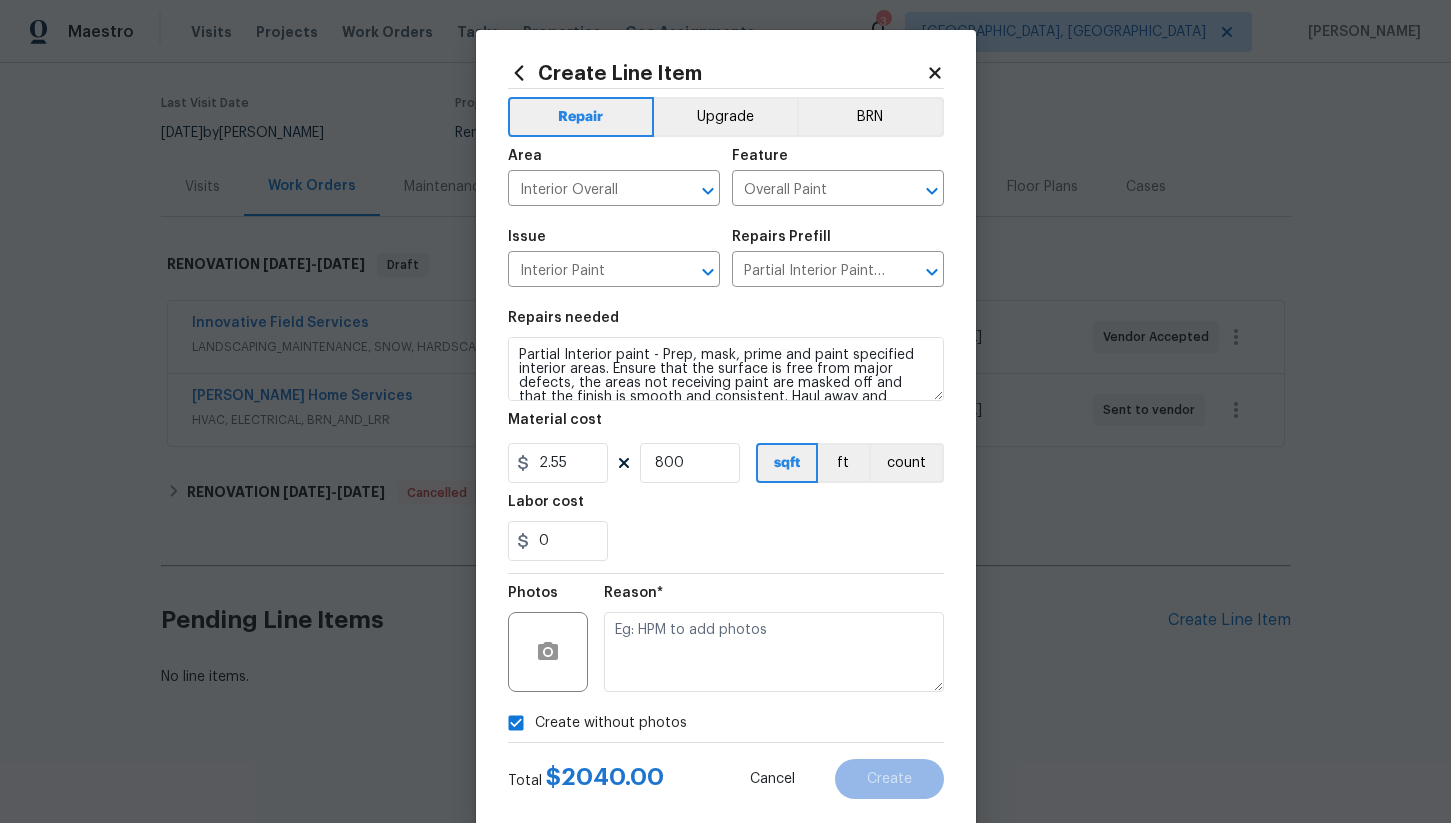click on "Reason*" at bounding box center (774, 599) 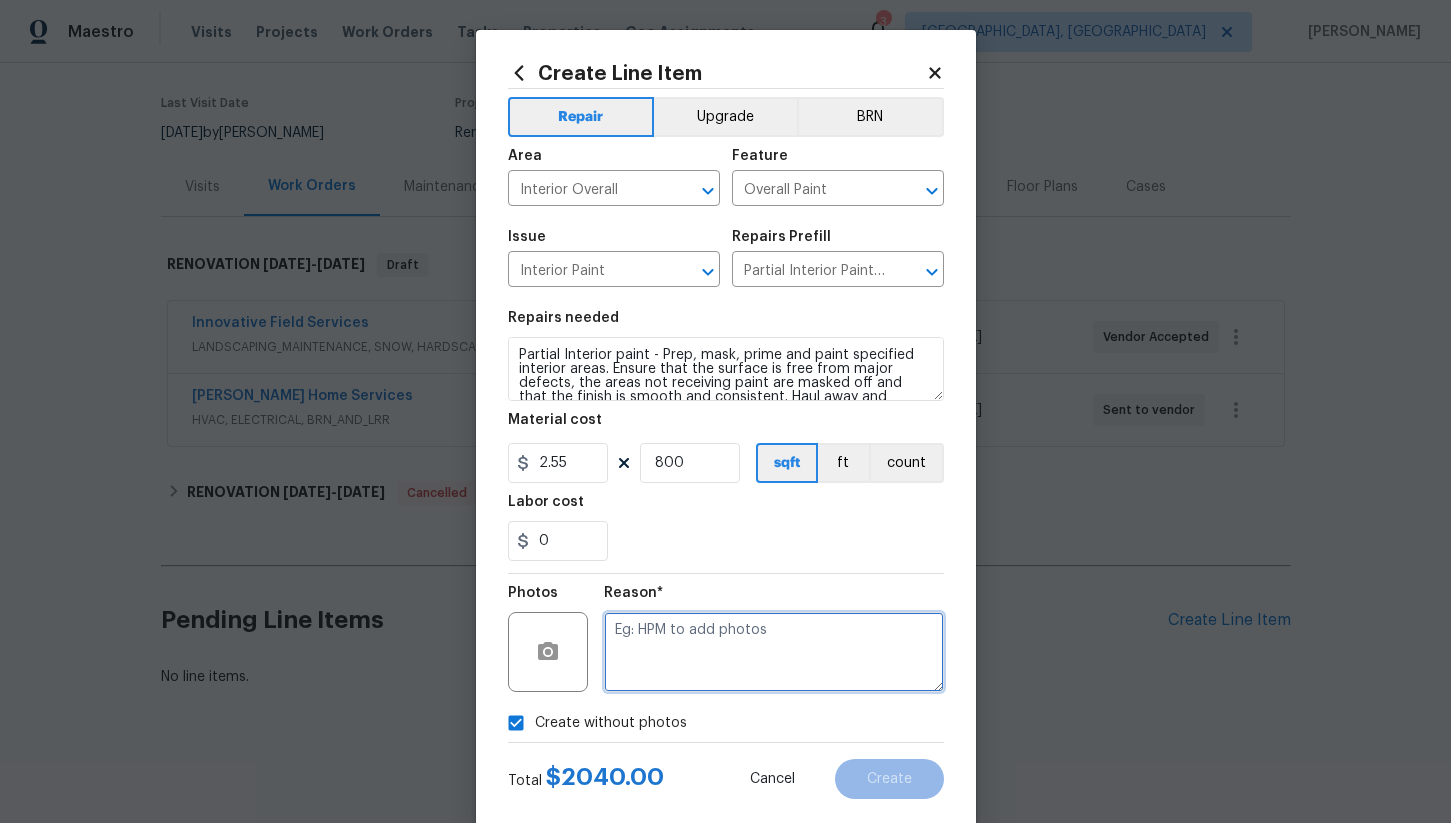 click at bounding box center [774, 652] 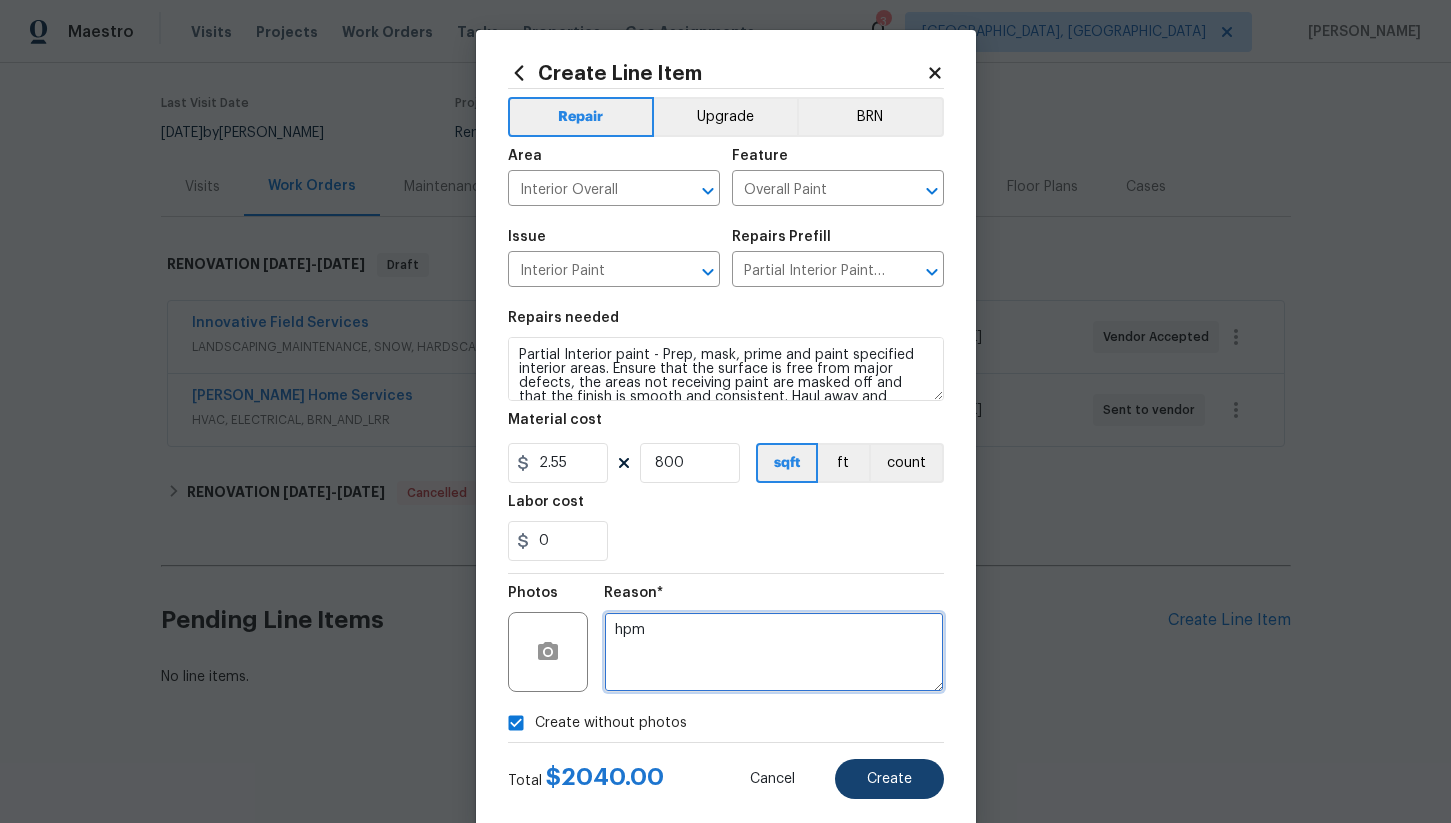 type on "hpm" 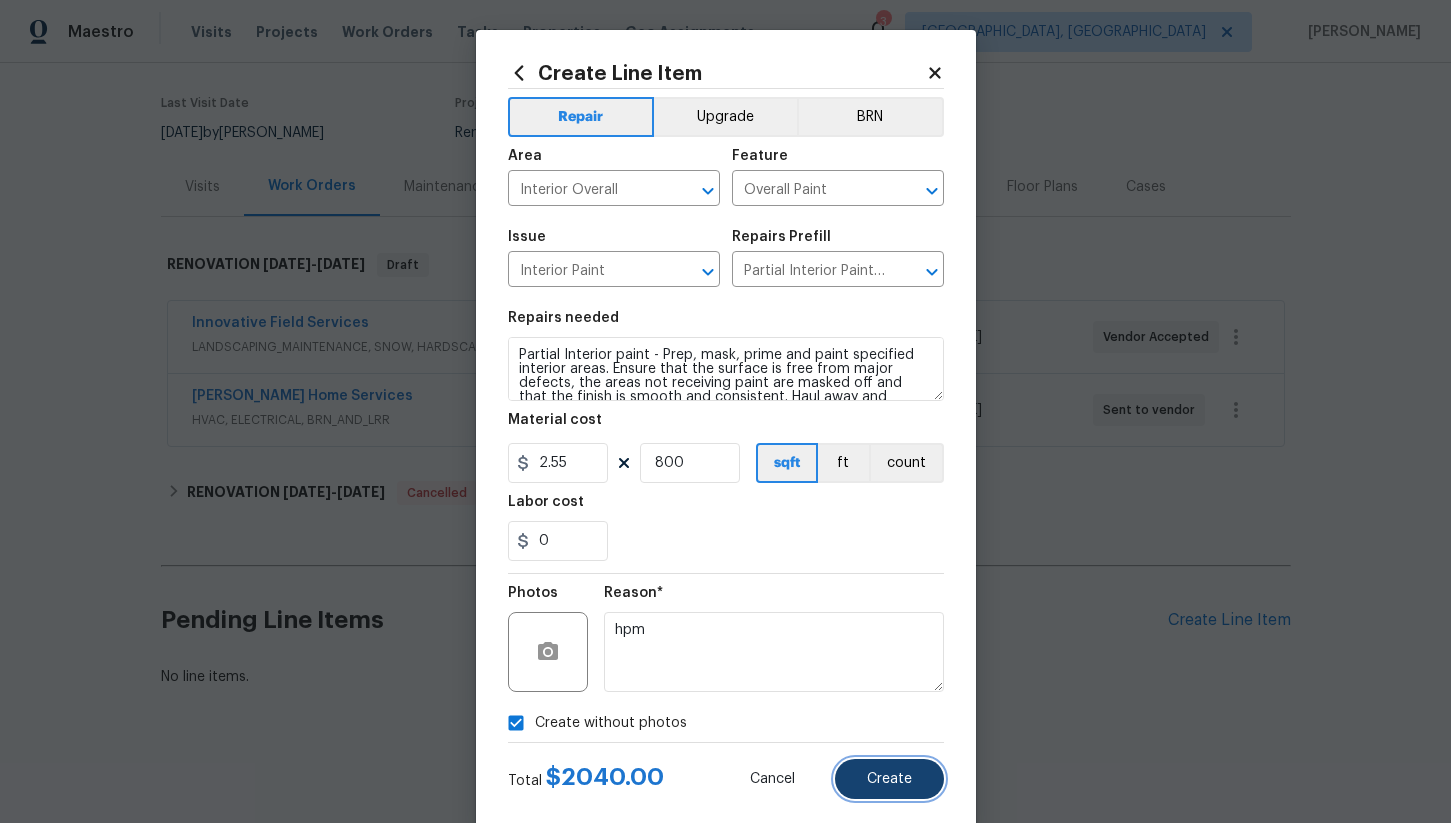 click on "Create" at bounding box center [889, 779] 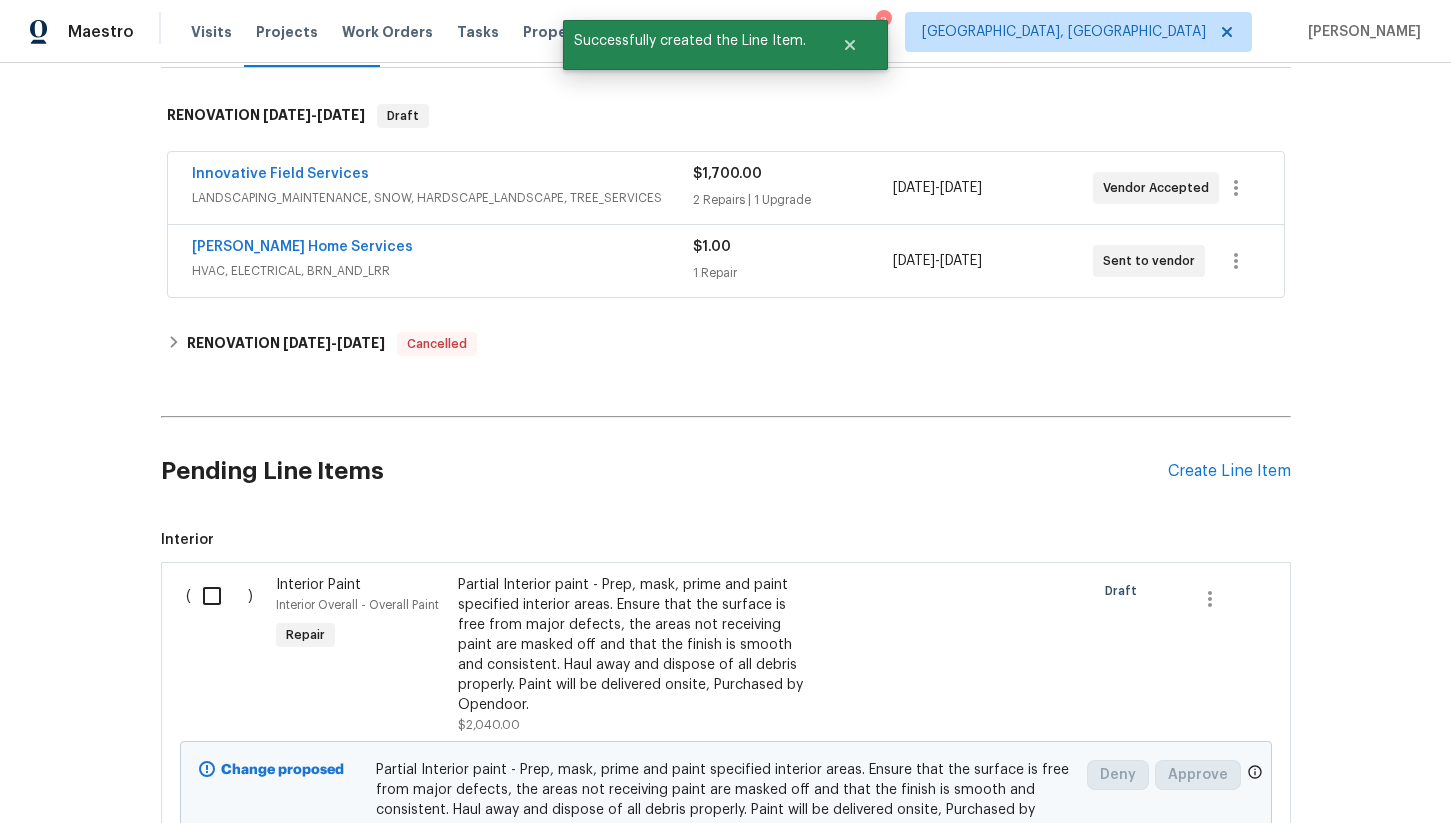 scroll, scrollTop: 347, scrollLeft: 0, axis: vertical 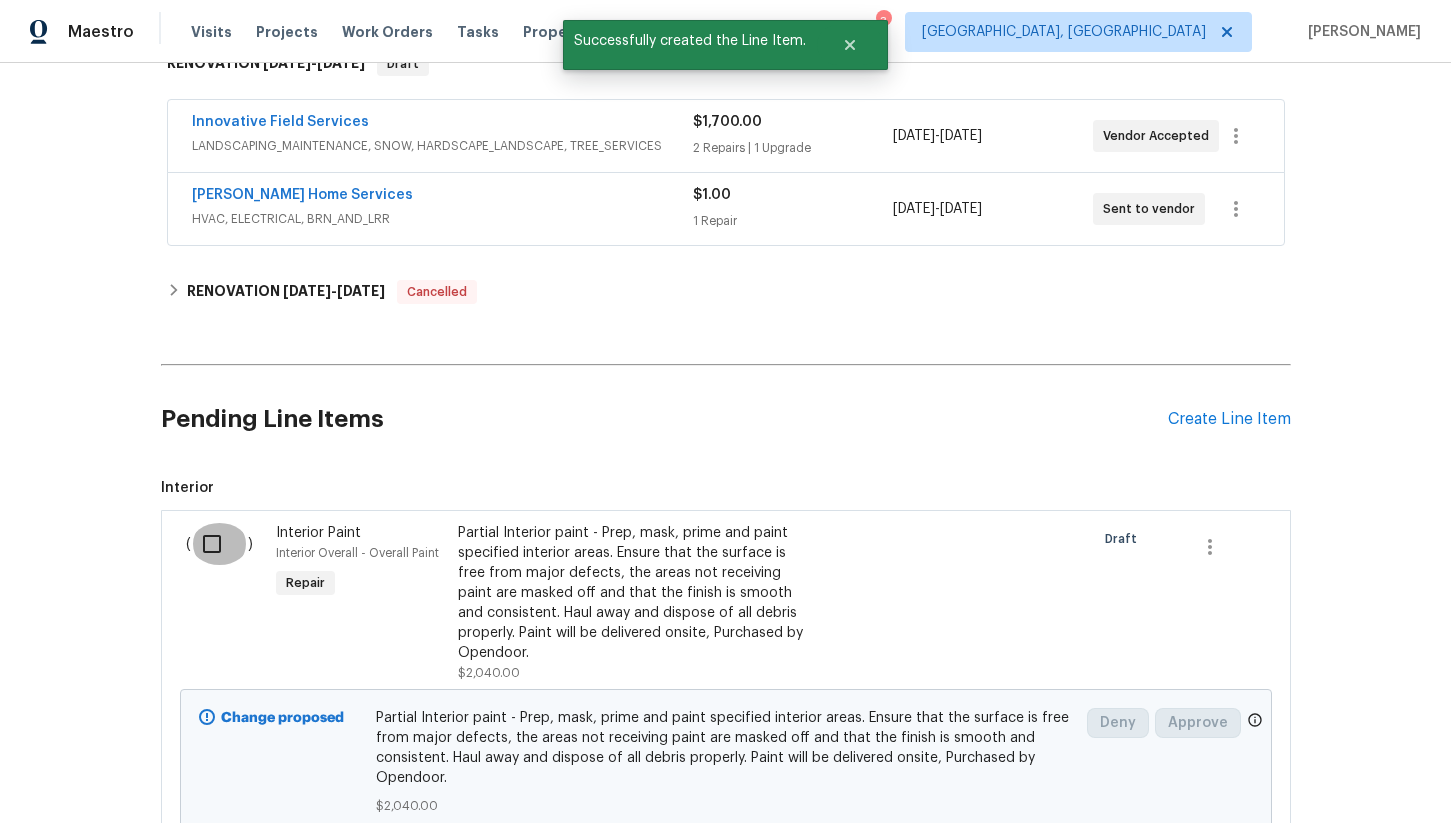 click at bounding box center (219, 544) 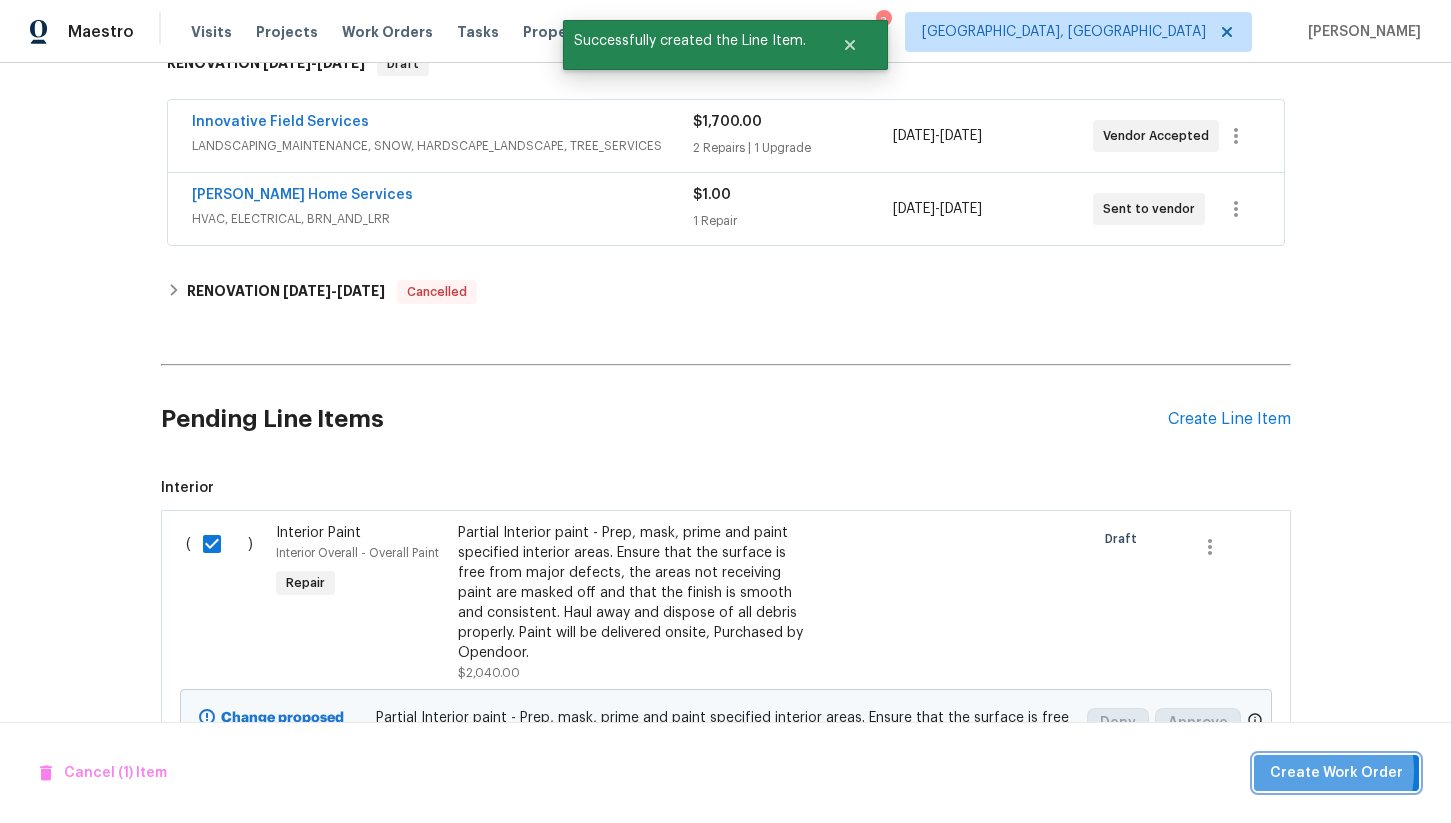 click on "Create Work Order" at bounding box center [1336, 773] 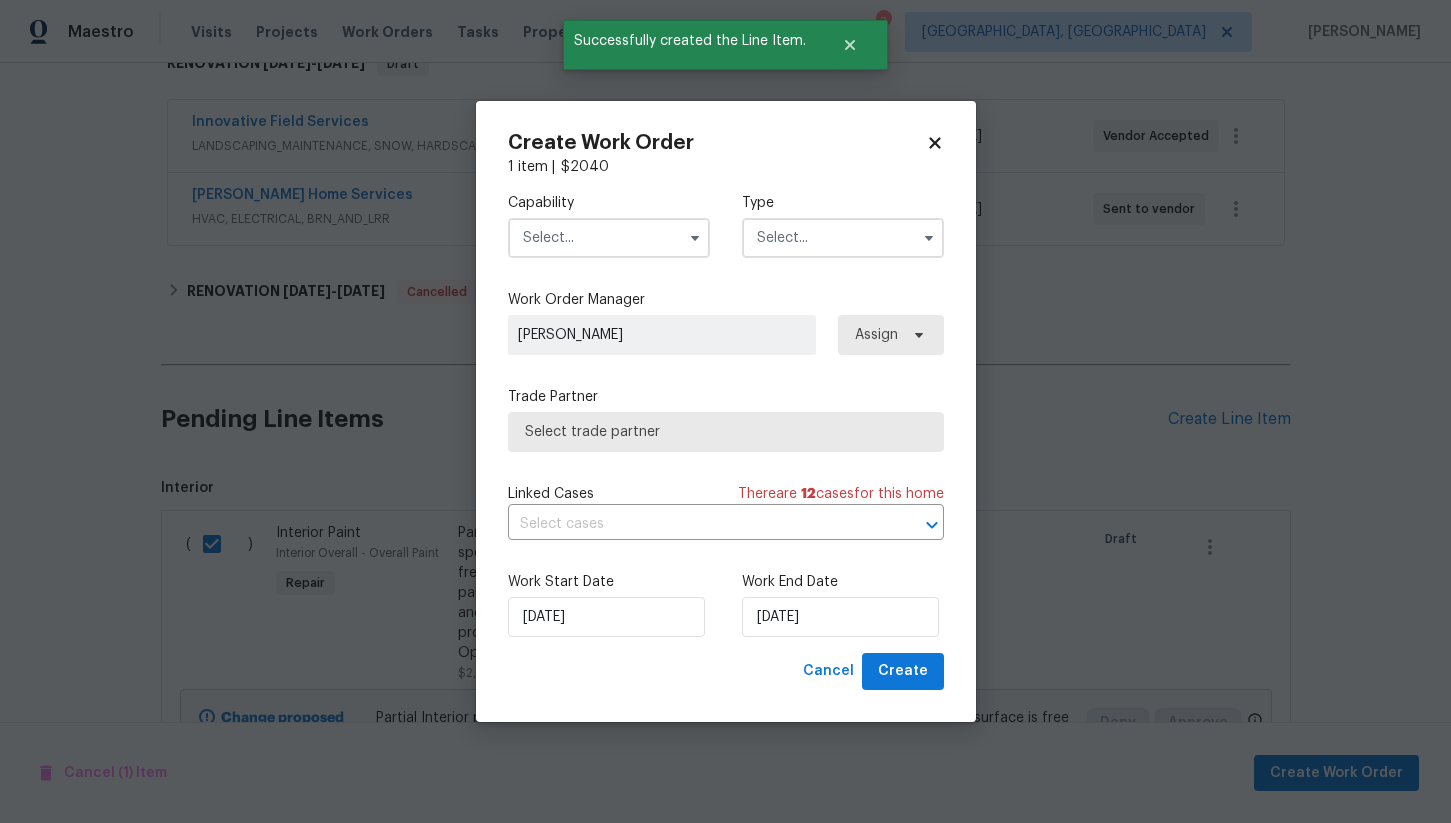 click at bounding box center [609, 238] 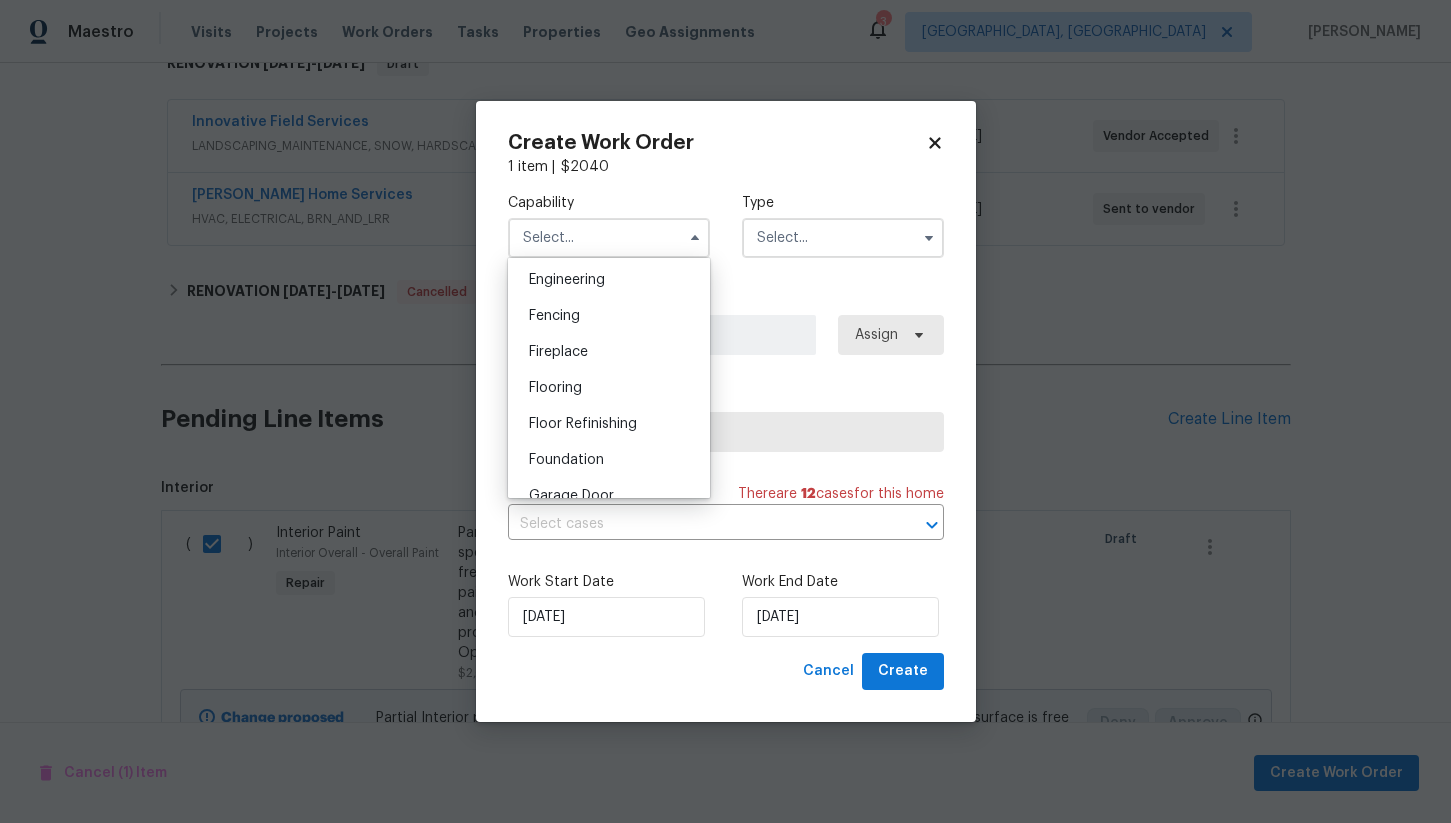 scroll, scrollTop: 673, scrollLeft: 0, axis: vertical 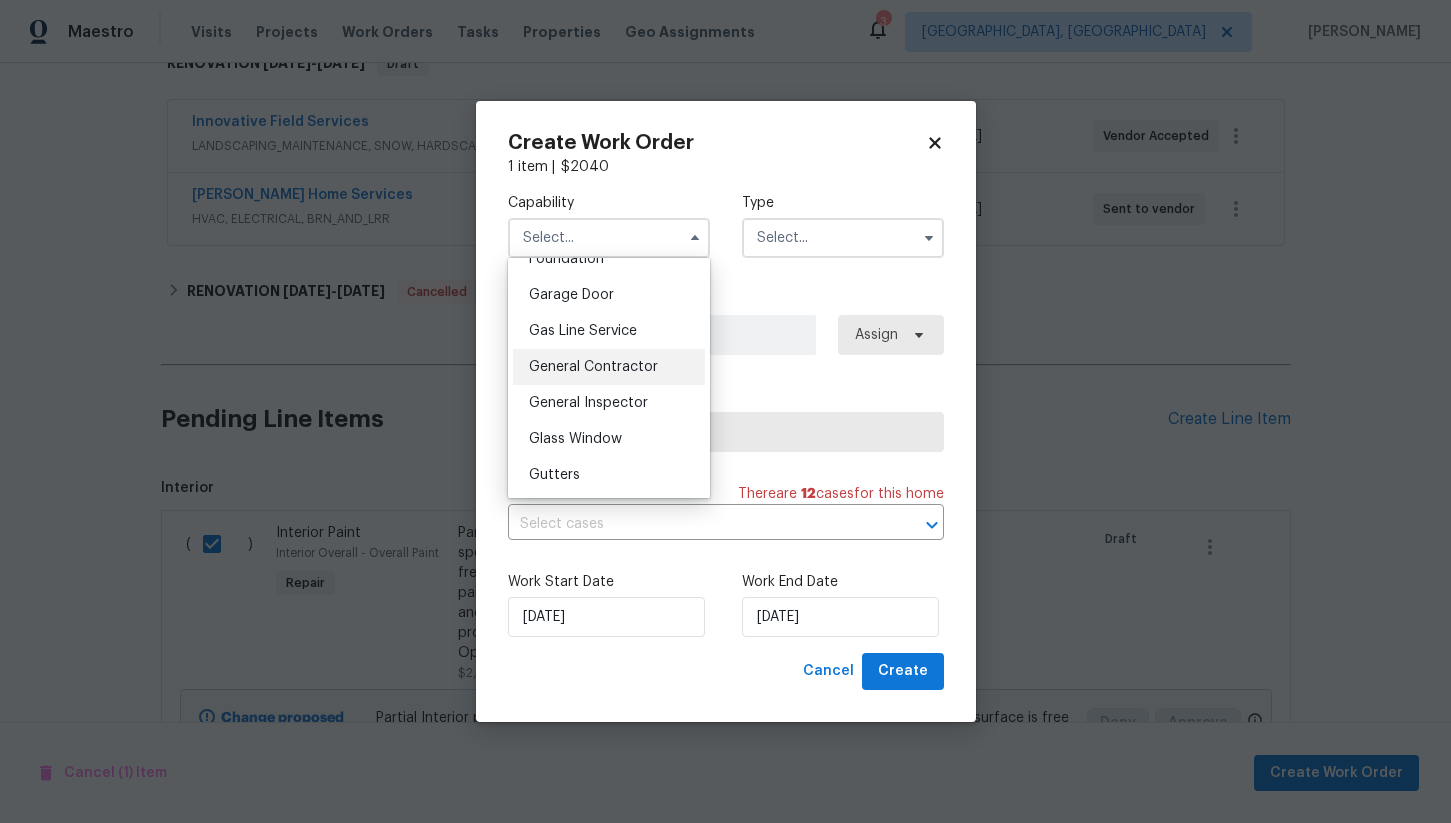 click on "General Contractor" at bounding box center [593, 367] 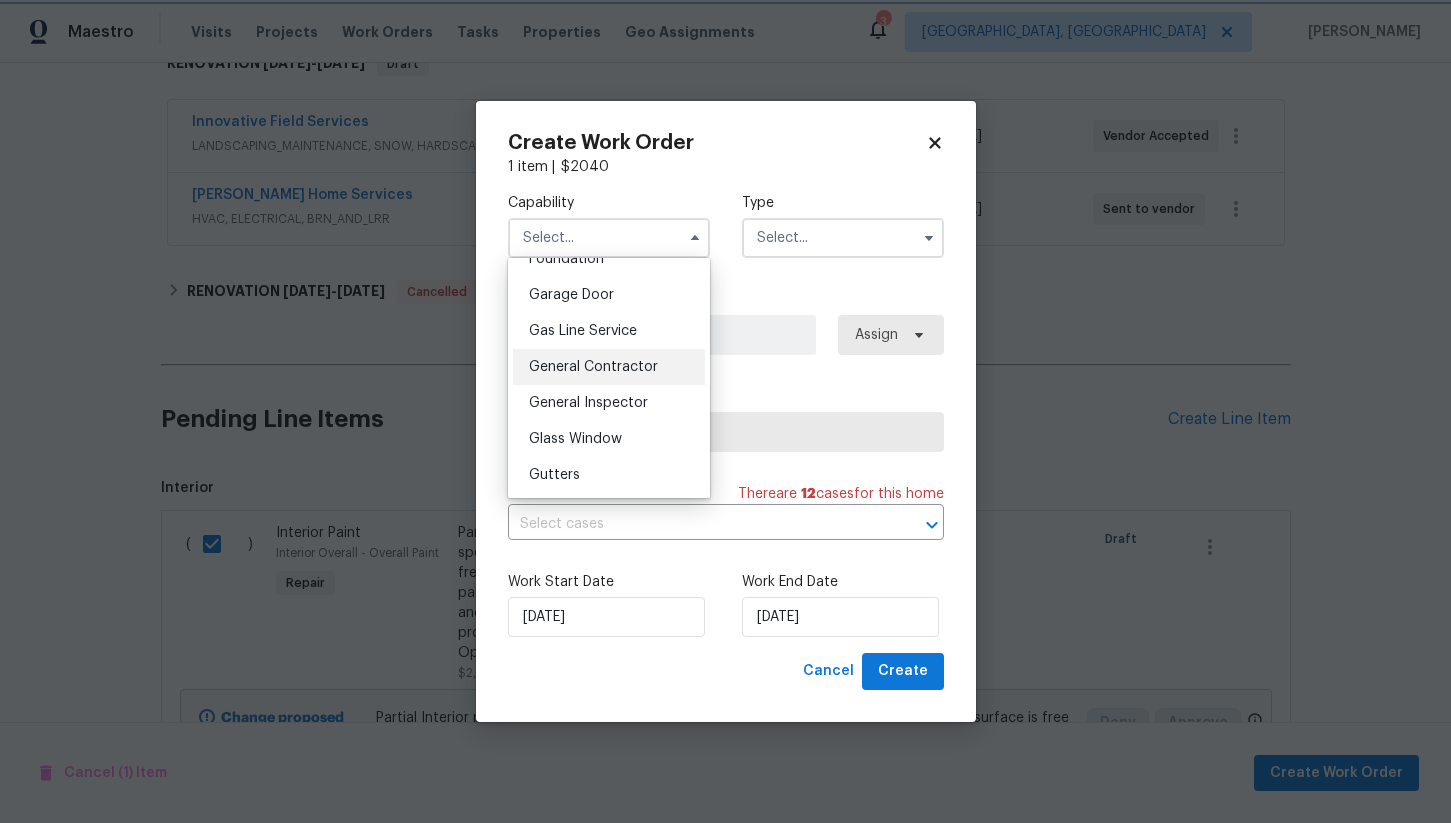 type on "General Contractor" 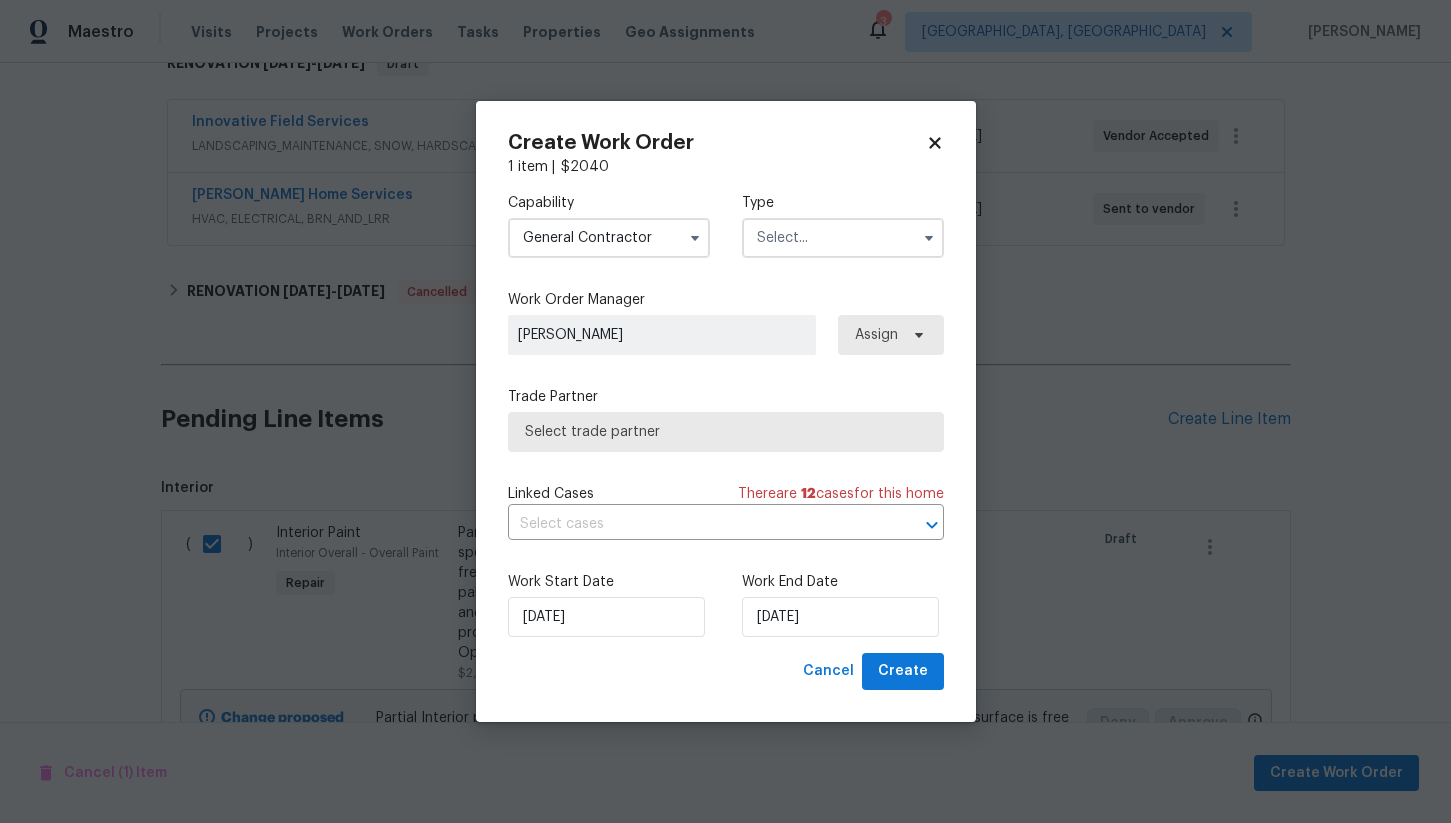 click at bounding box center (843, 238) 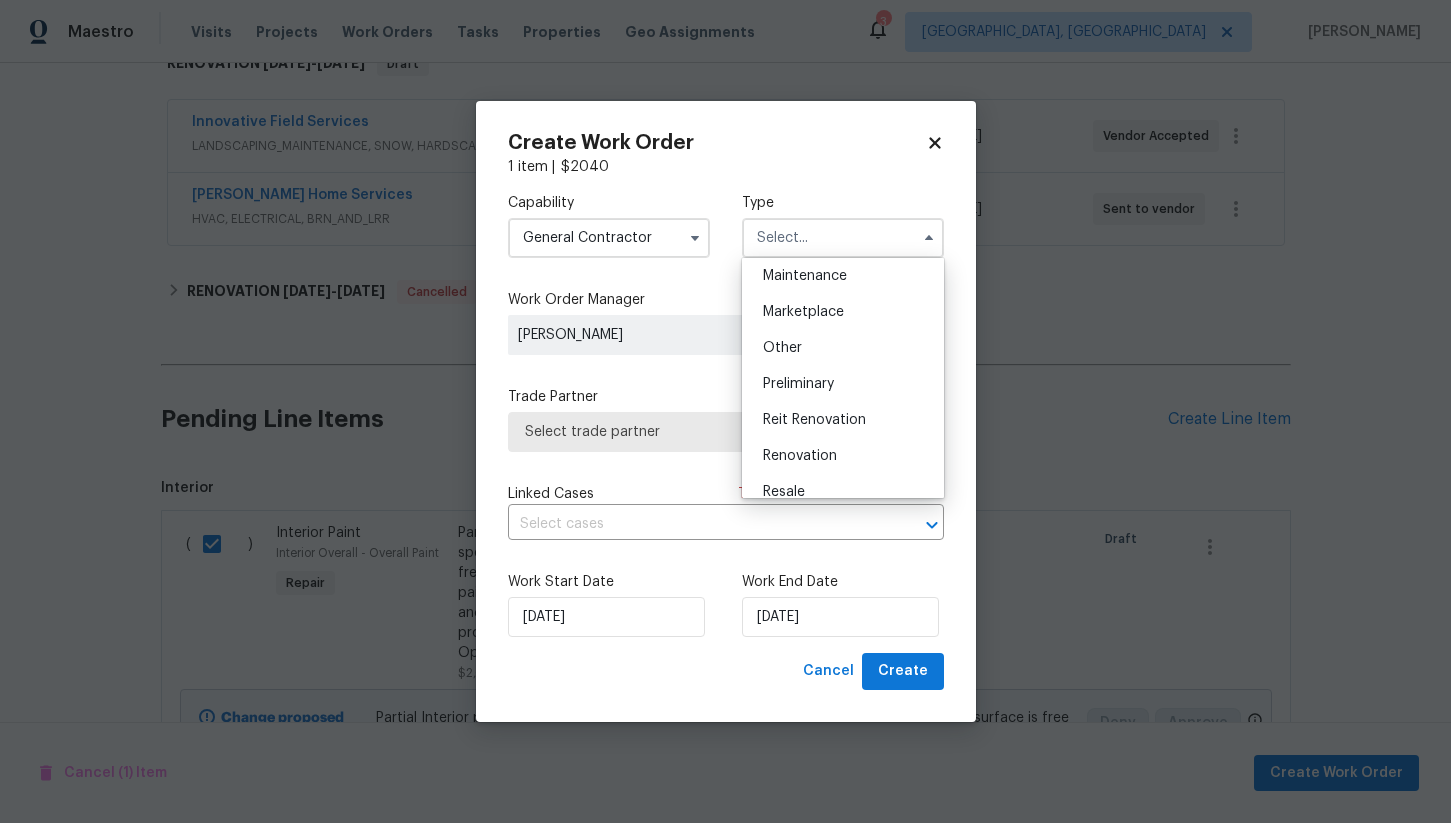 scroll, scrollTop: 341, scrollLeft: 0, axis: vertical 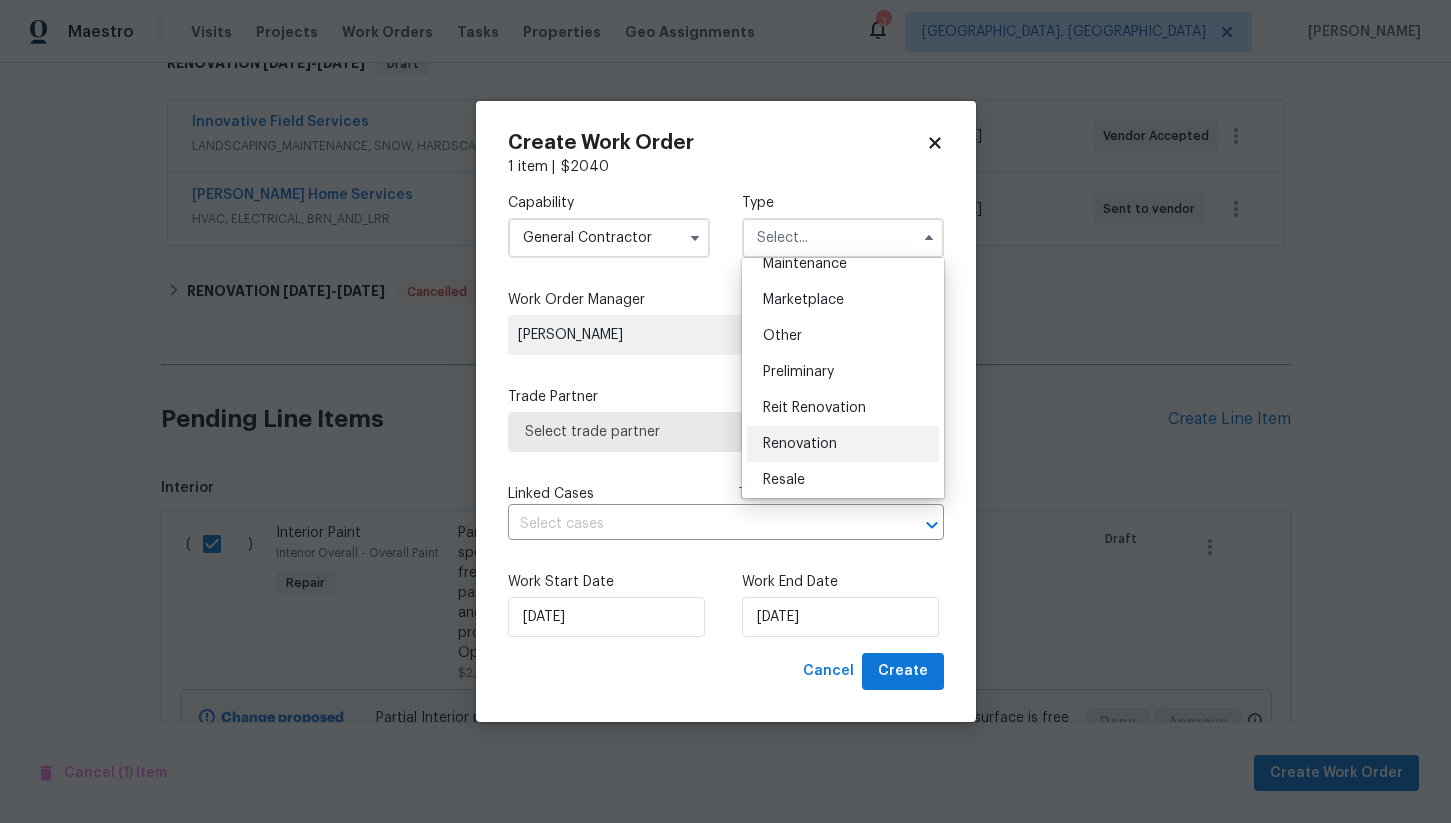click on "Renovation" at bounding box center (800, 444) 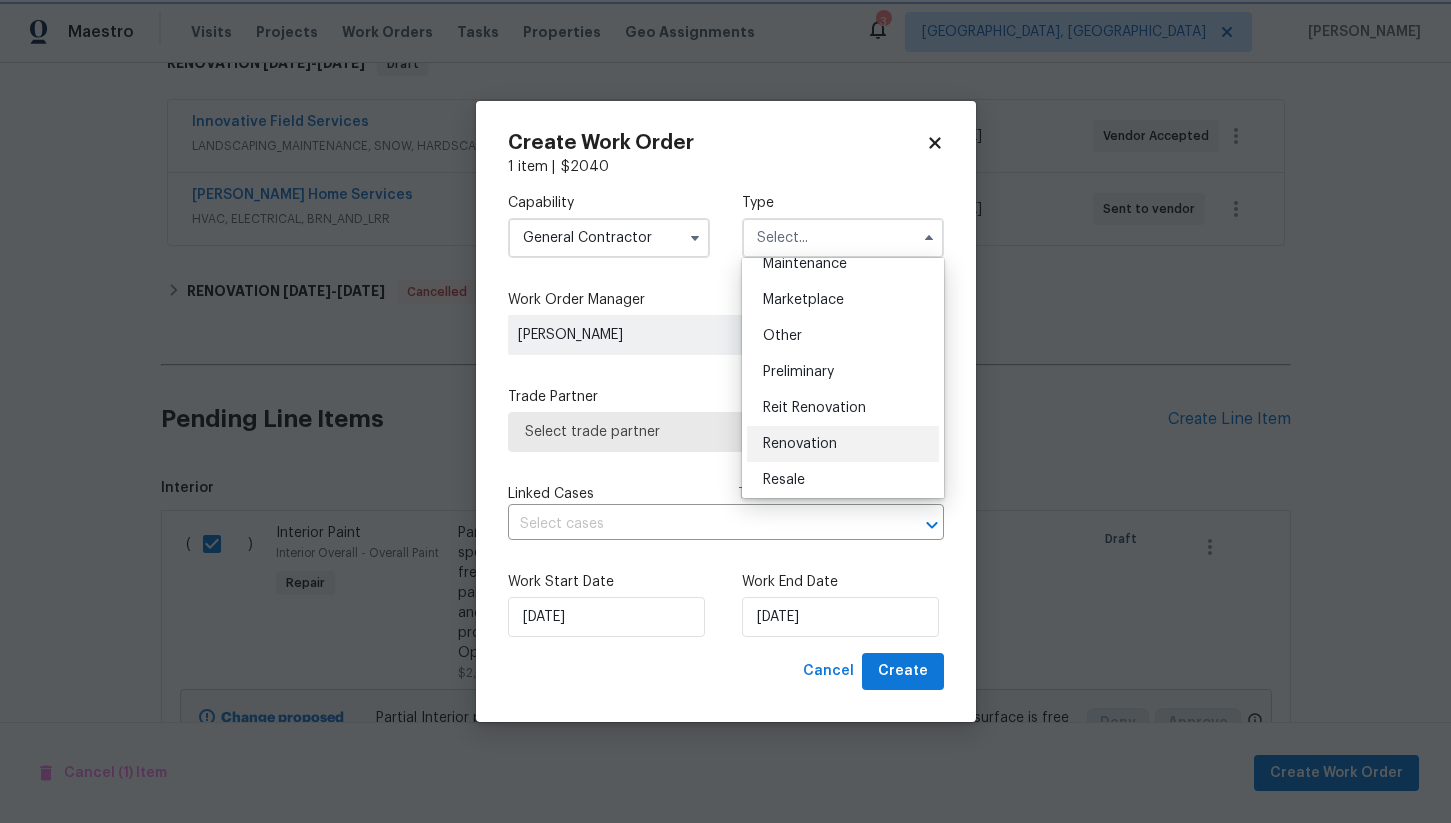 type on "Renovation" 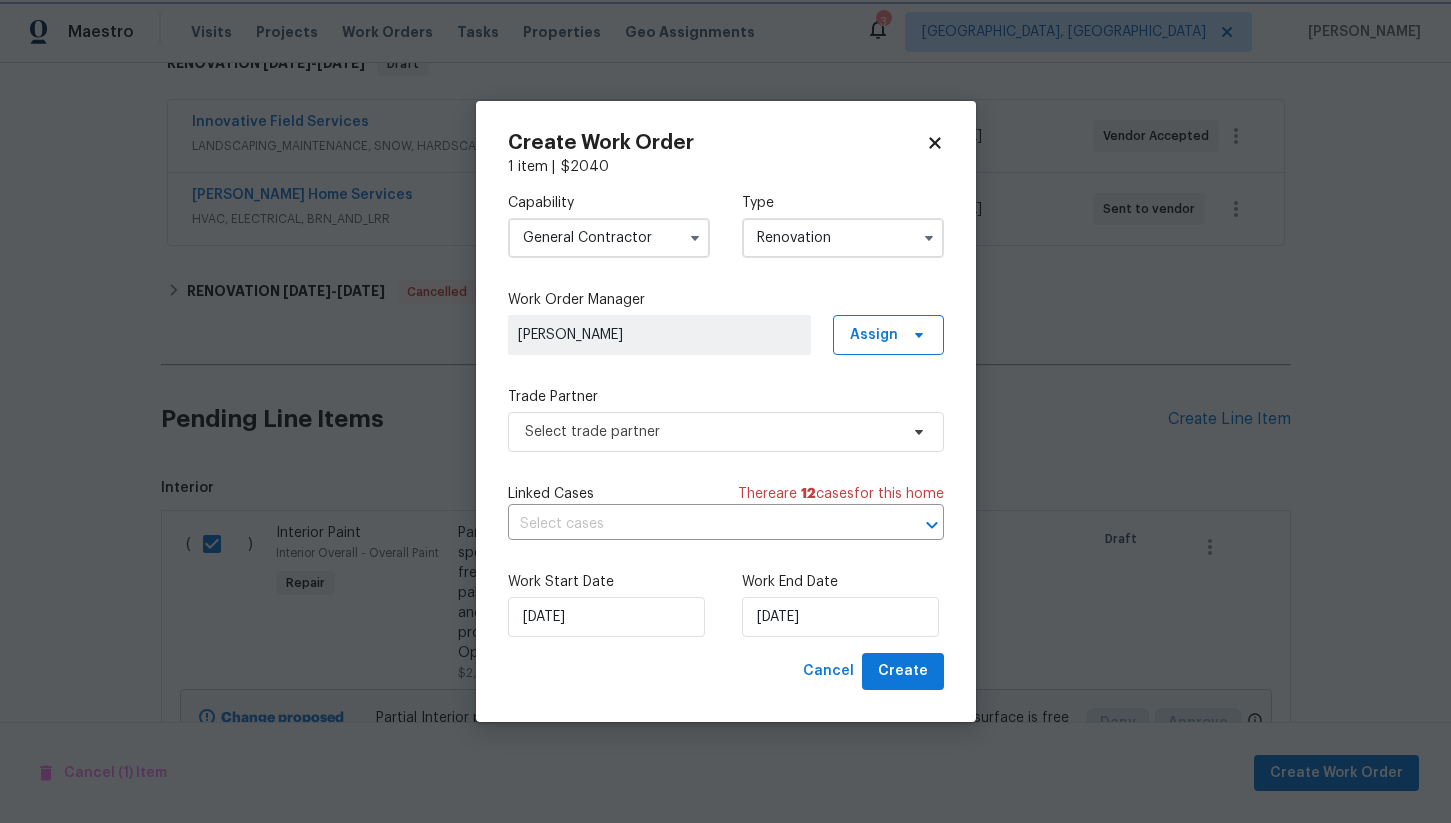 scroll, scrollTop: 0, scrollLeft: 0, axis: both 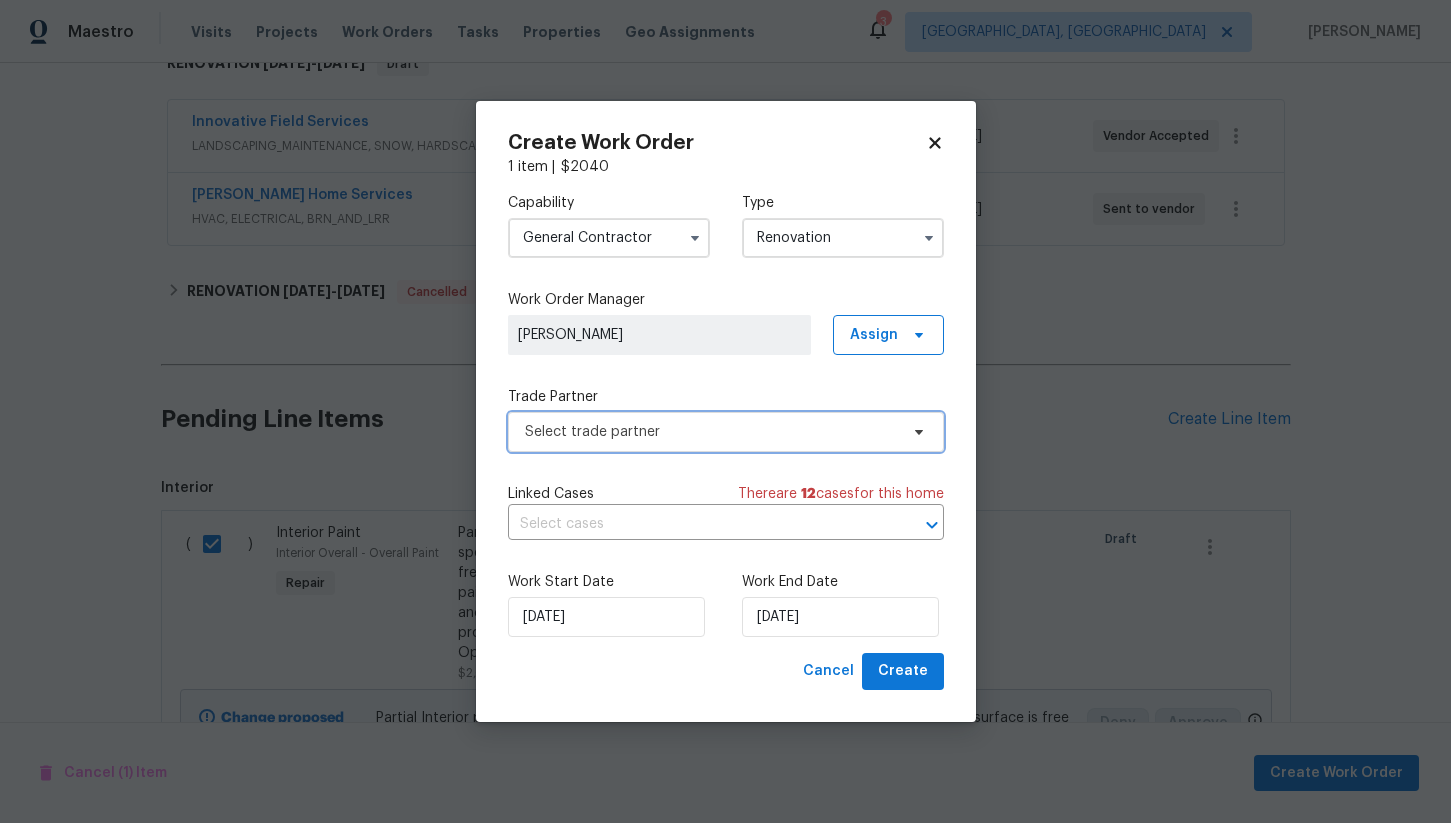 click on "Select trade partner" at bounding box center [711, 432] 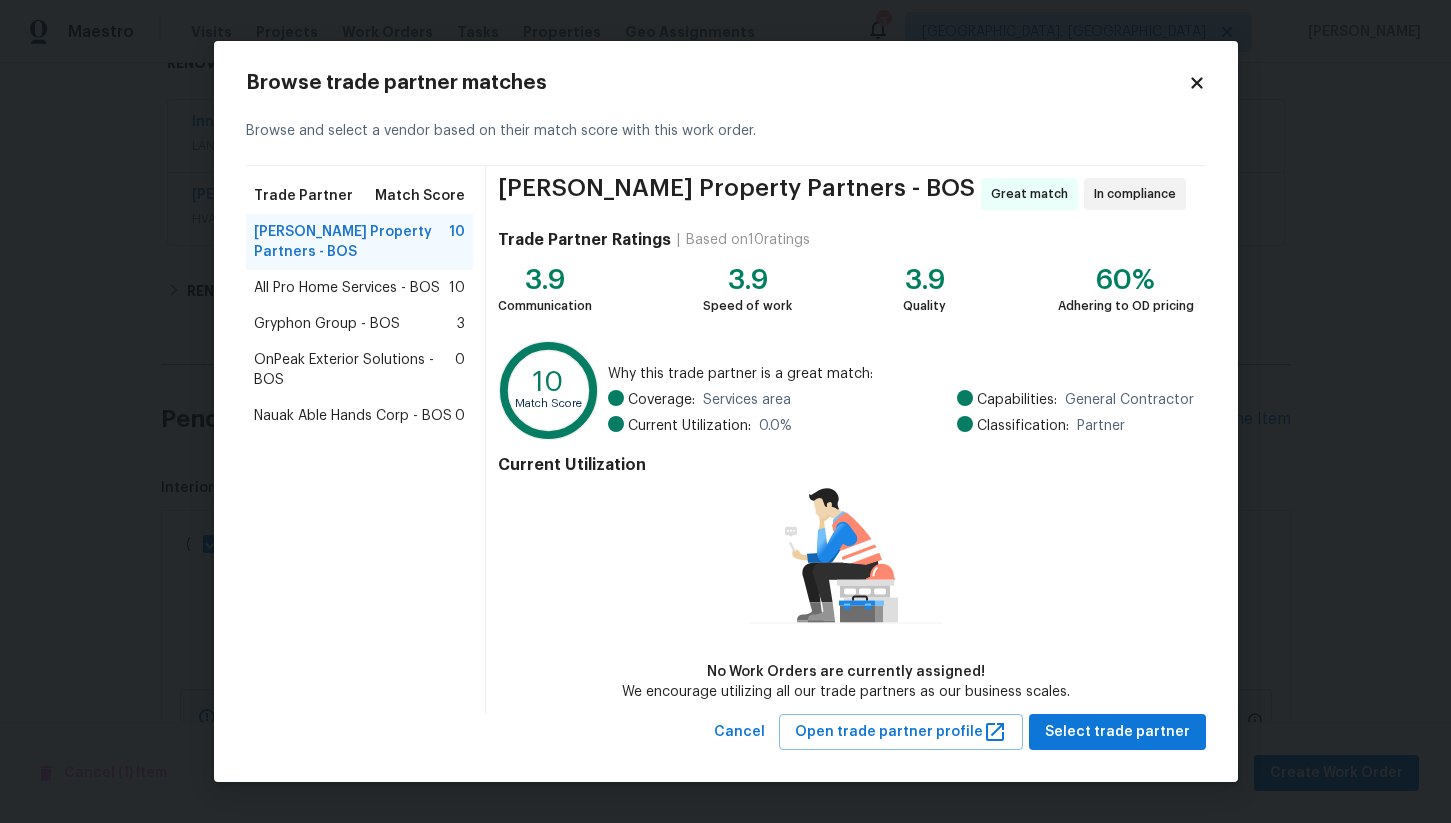 click on "All Pro Home Services - BOS" at bounding box center (347, 288) 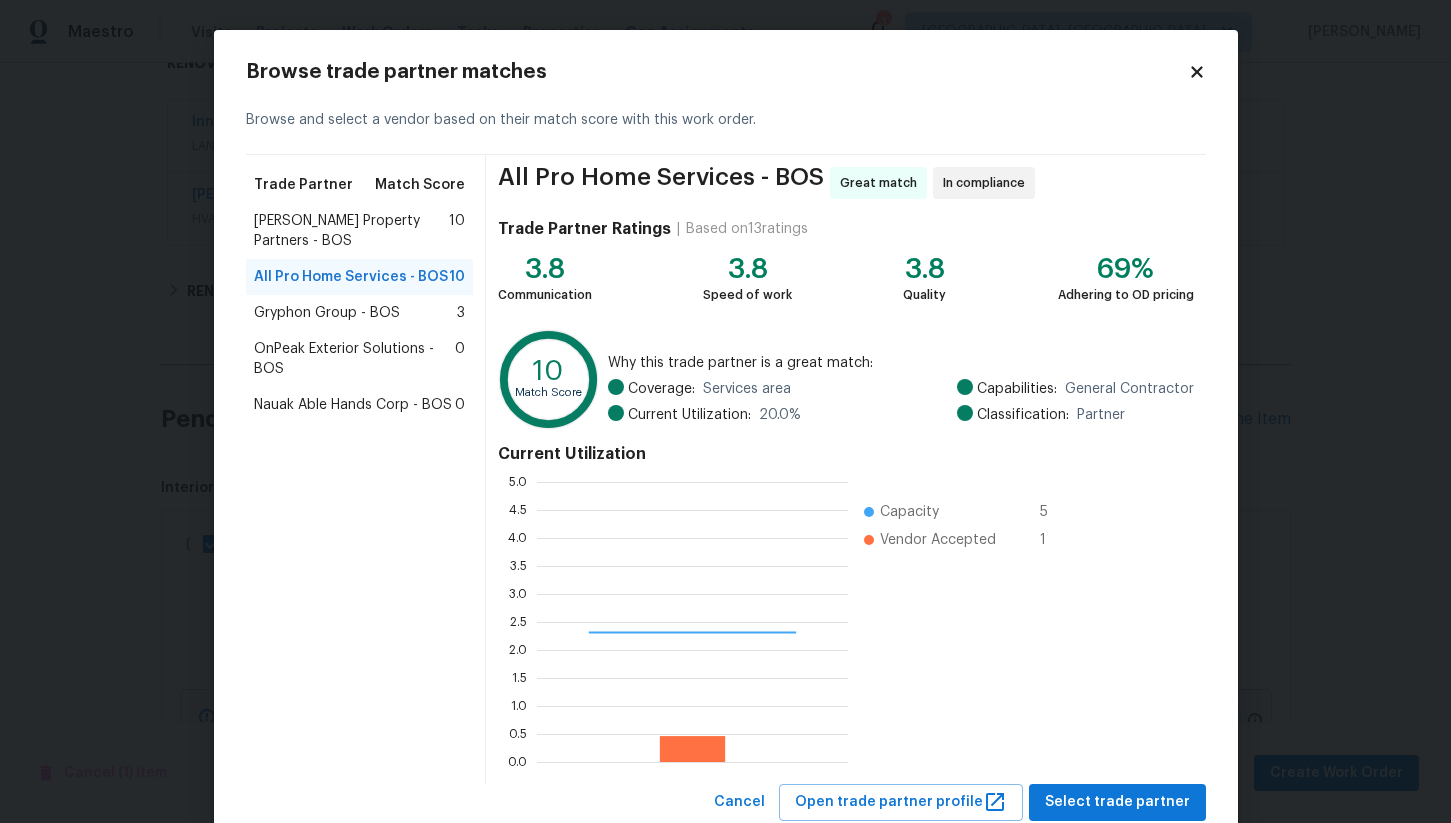 scroll, scrollTop: 2, scrollLeft: 1, axis: both 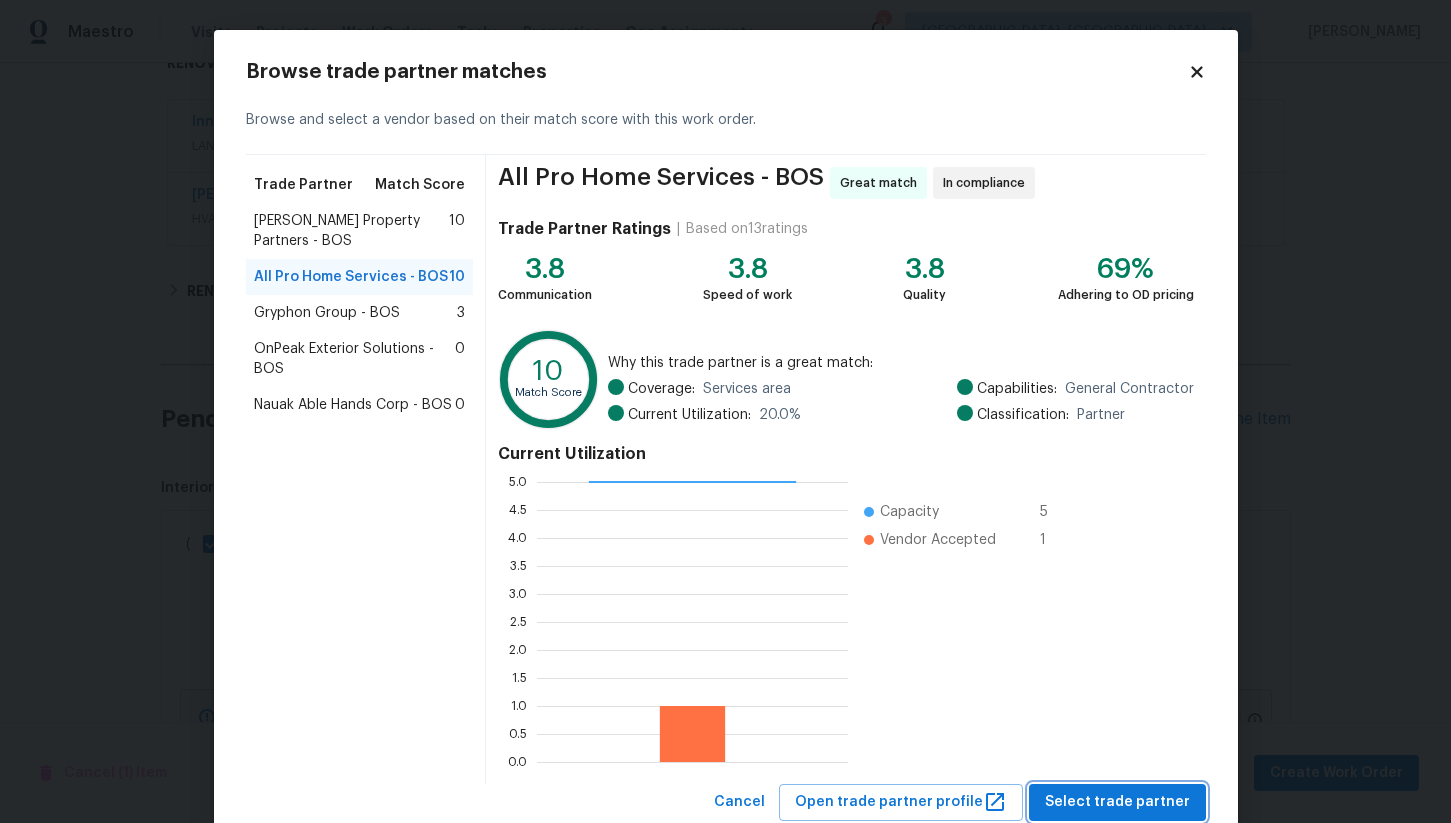 click on "Select trade partner" at bounding box center [1117, 802] 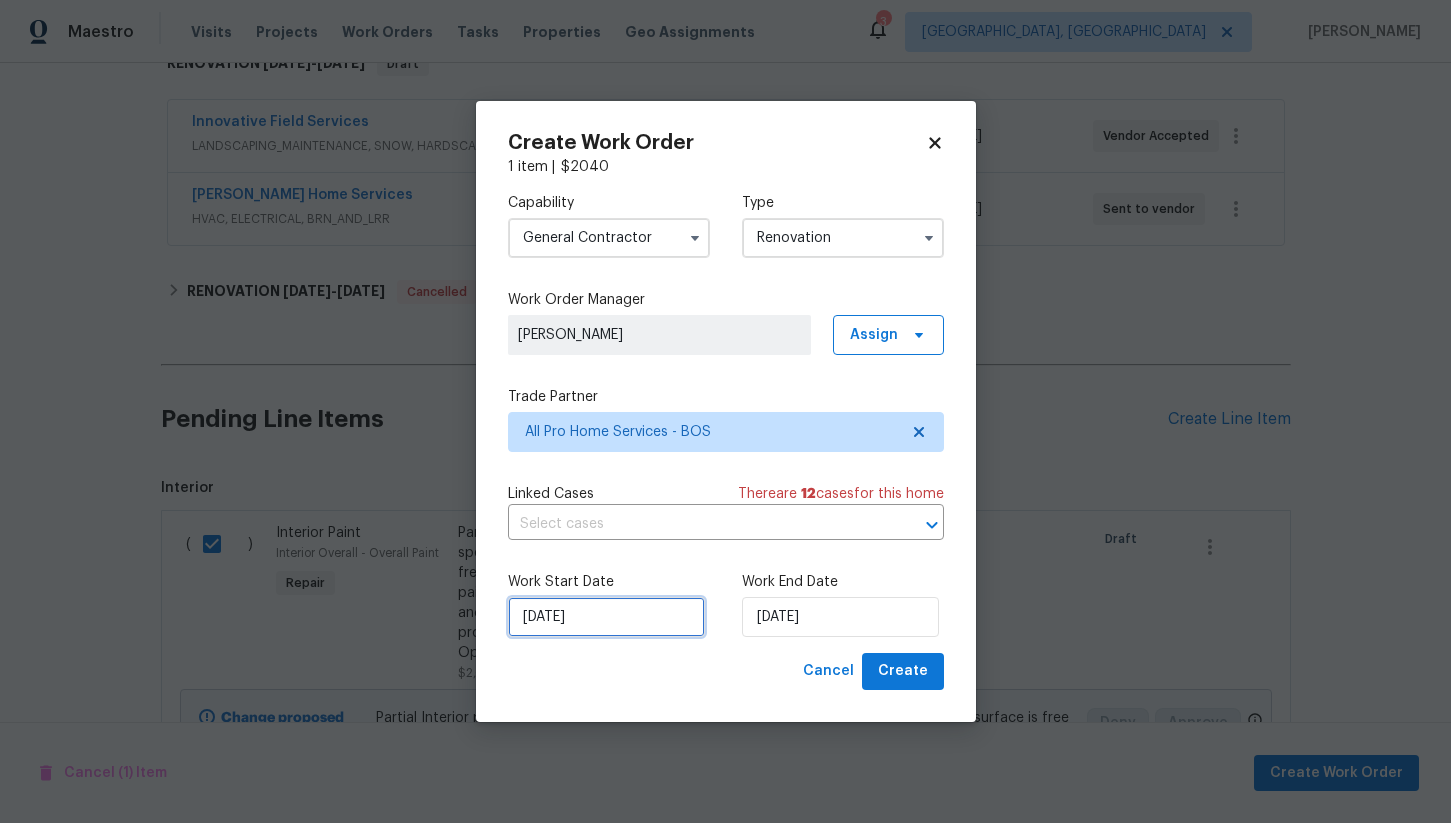 click on "7/18/2025" at bounding box center (606, 617) 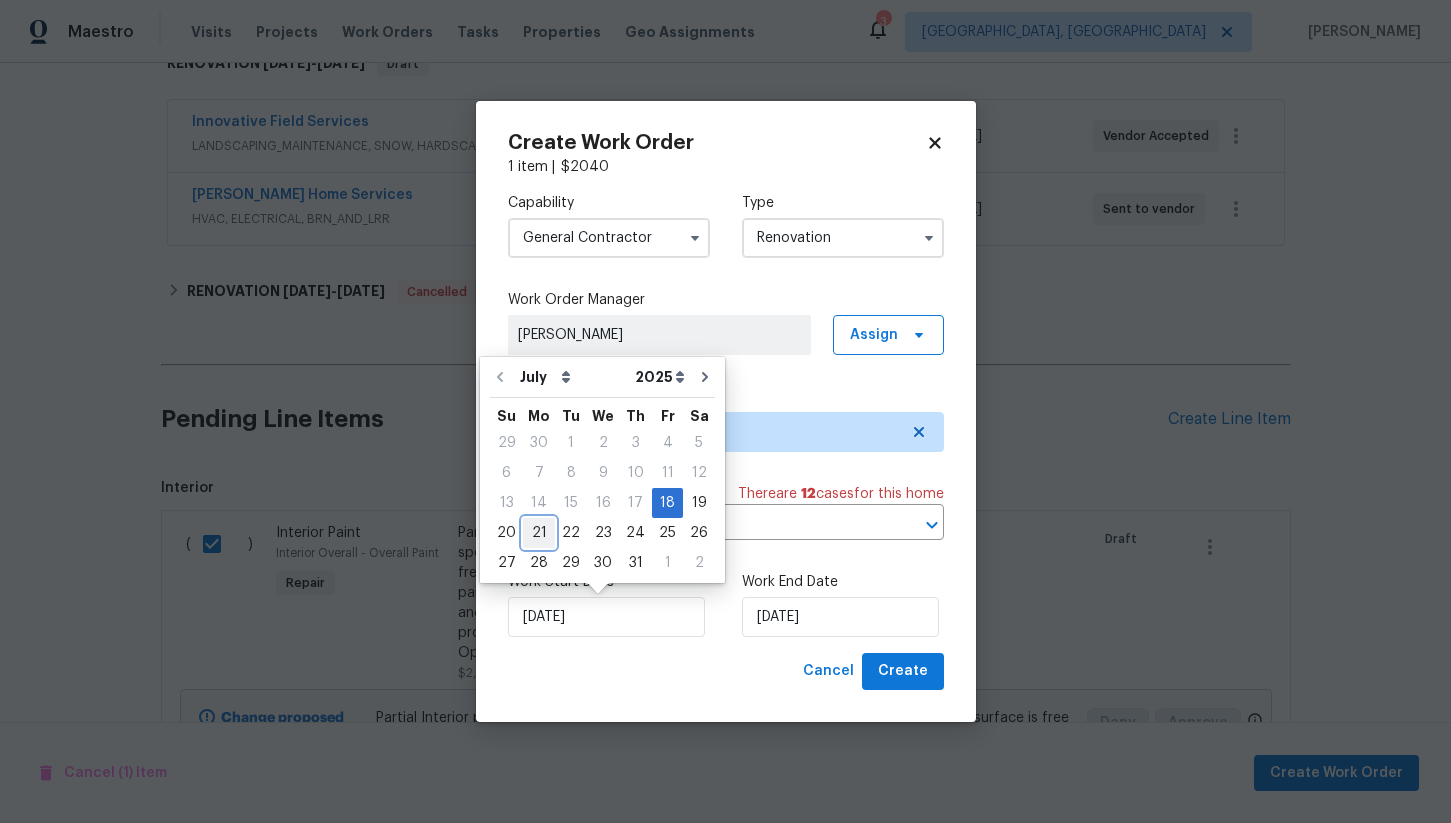 click on "21" at bounding box center (539, 533) 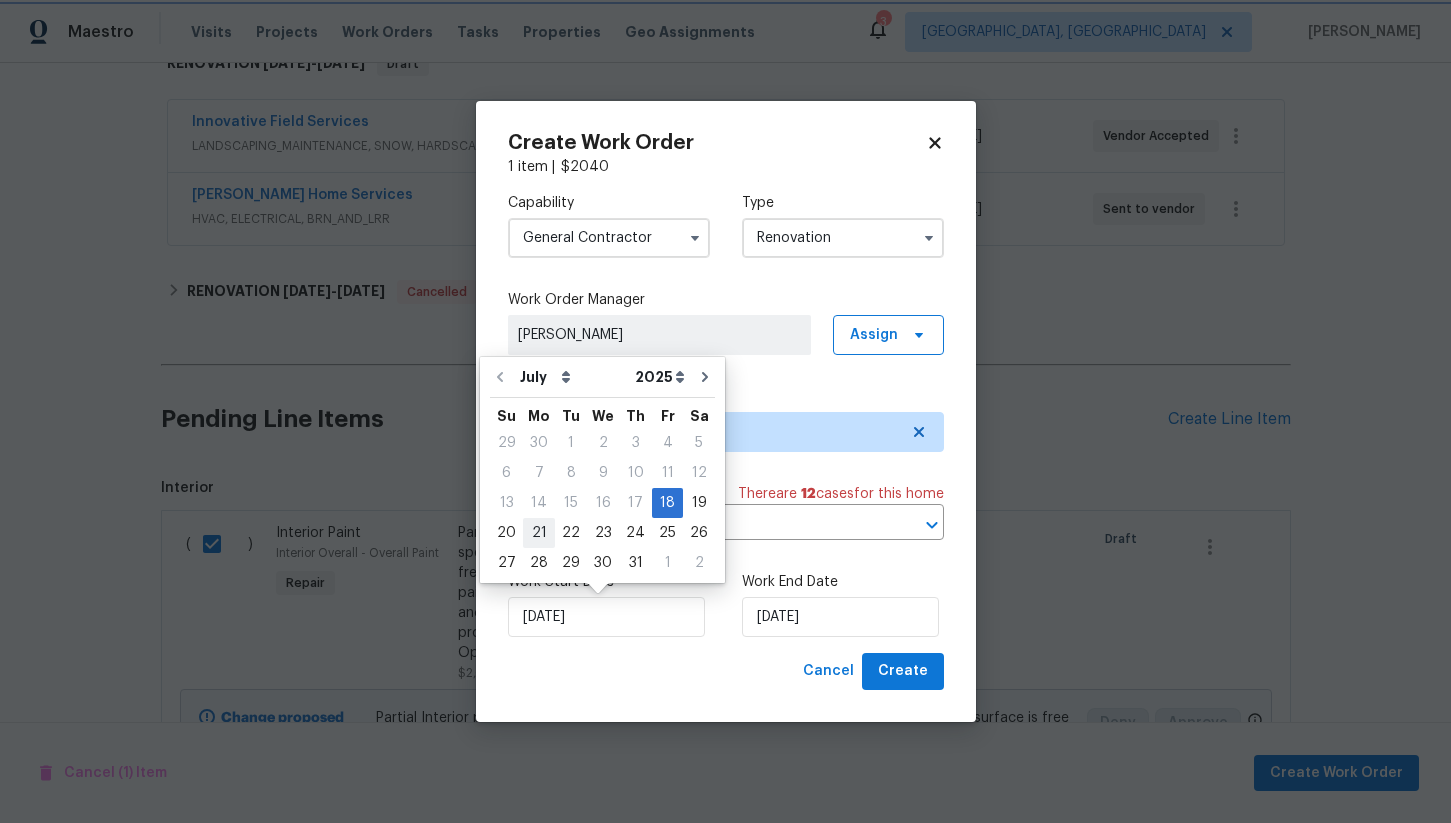 type on "7/21/2025" 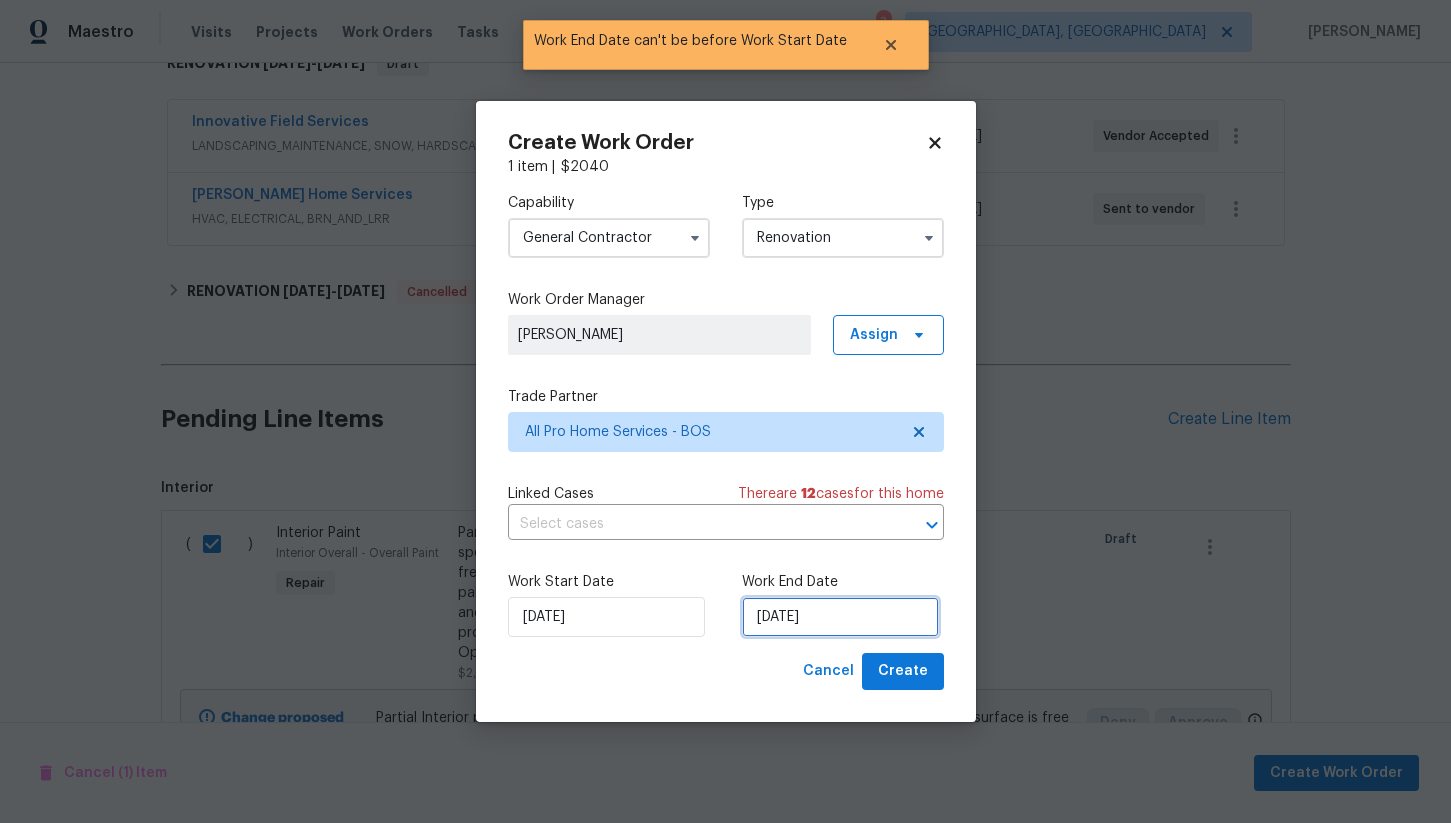 click on "7/21/2025" at bounding box center (840, 617) 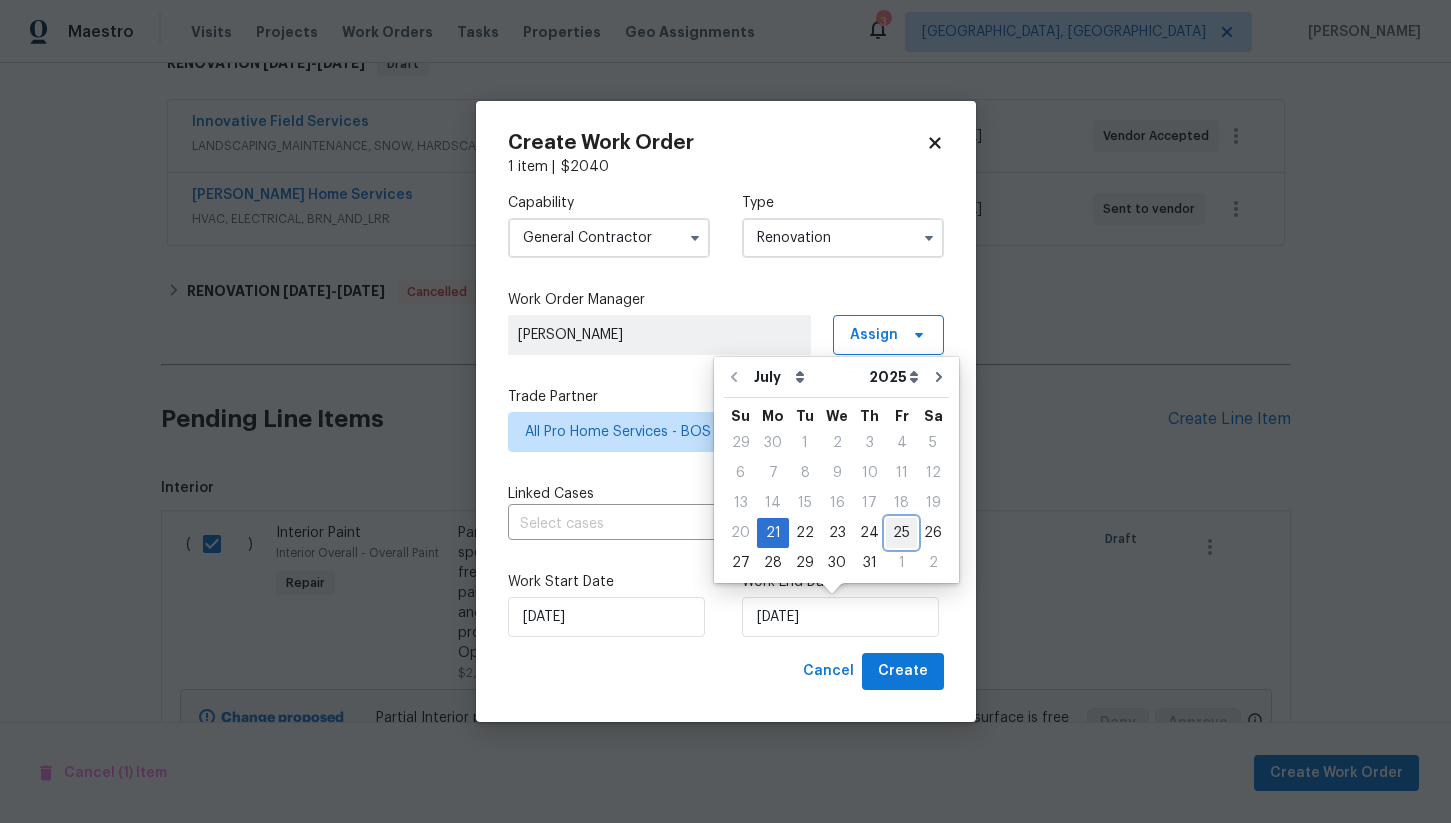 click on "25" at bounding box center (901, 533) 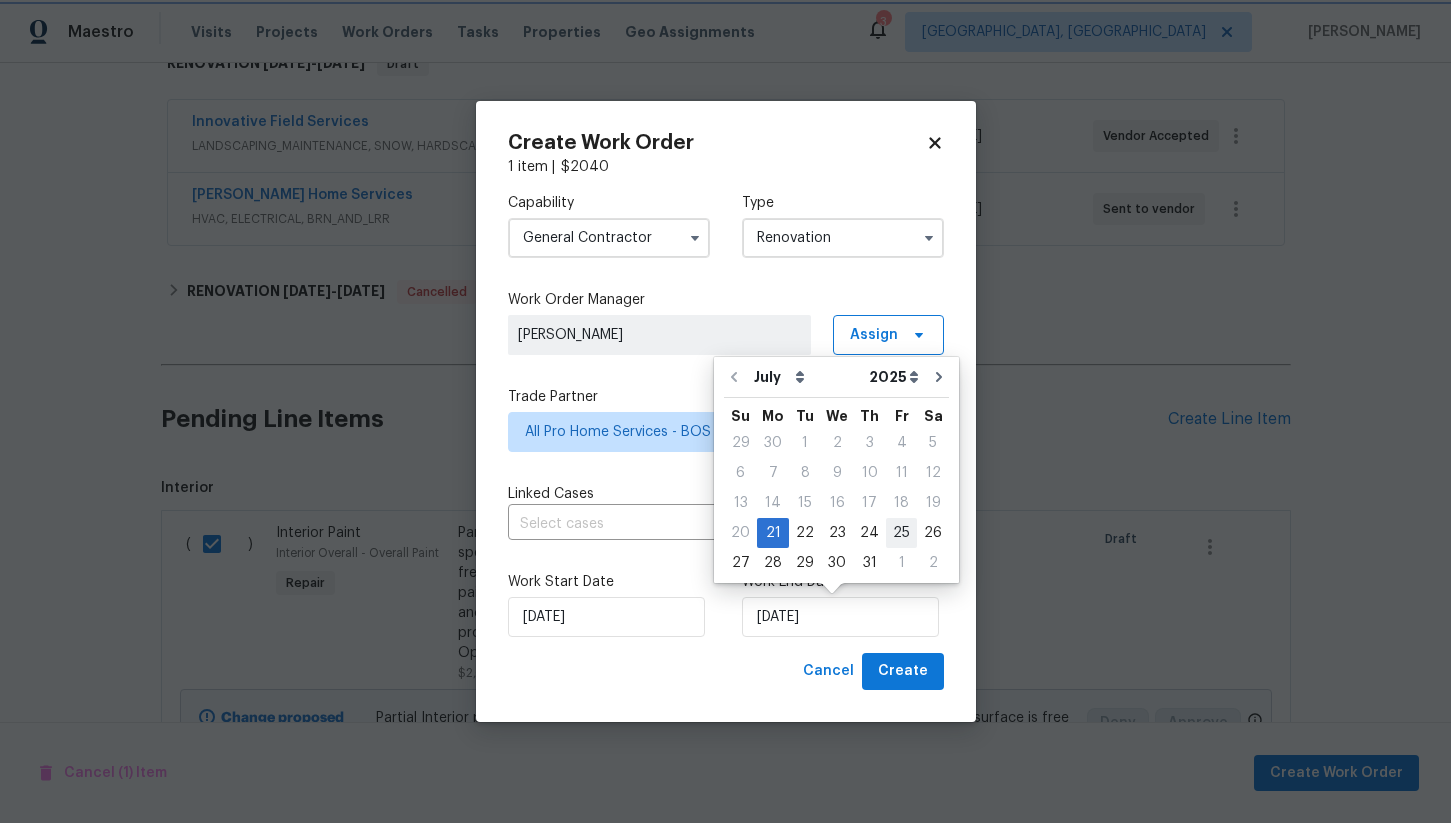 type on "7/25/2025" 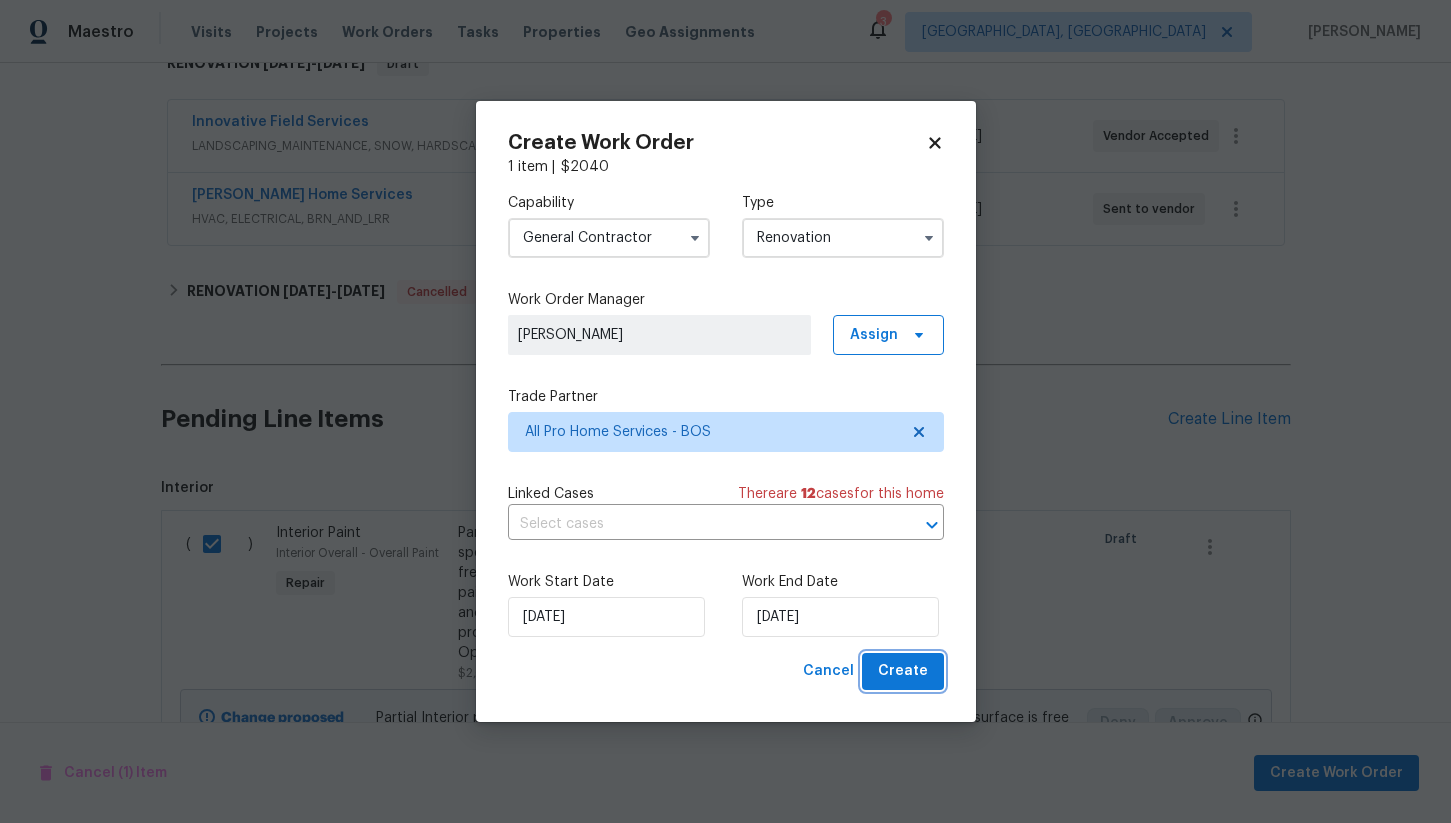 click on "Create" at bounding box center [903, 671] 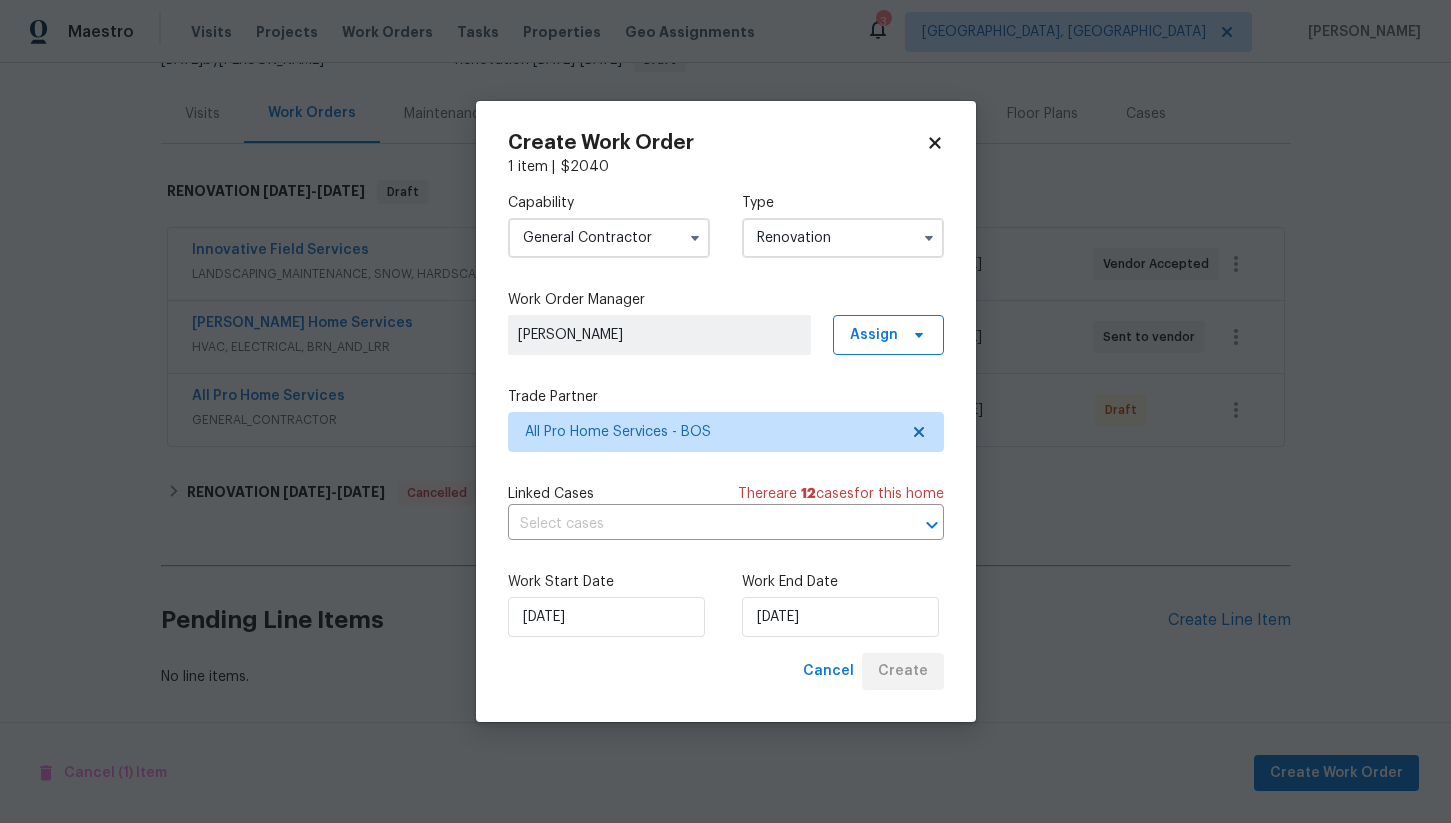 scroll, scrollTop: 219, scrollLeft: 0, axis: vertical 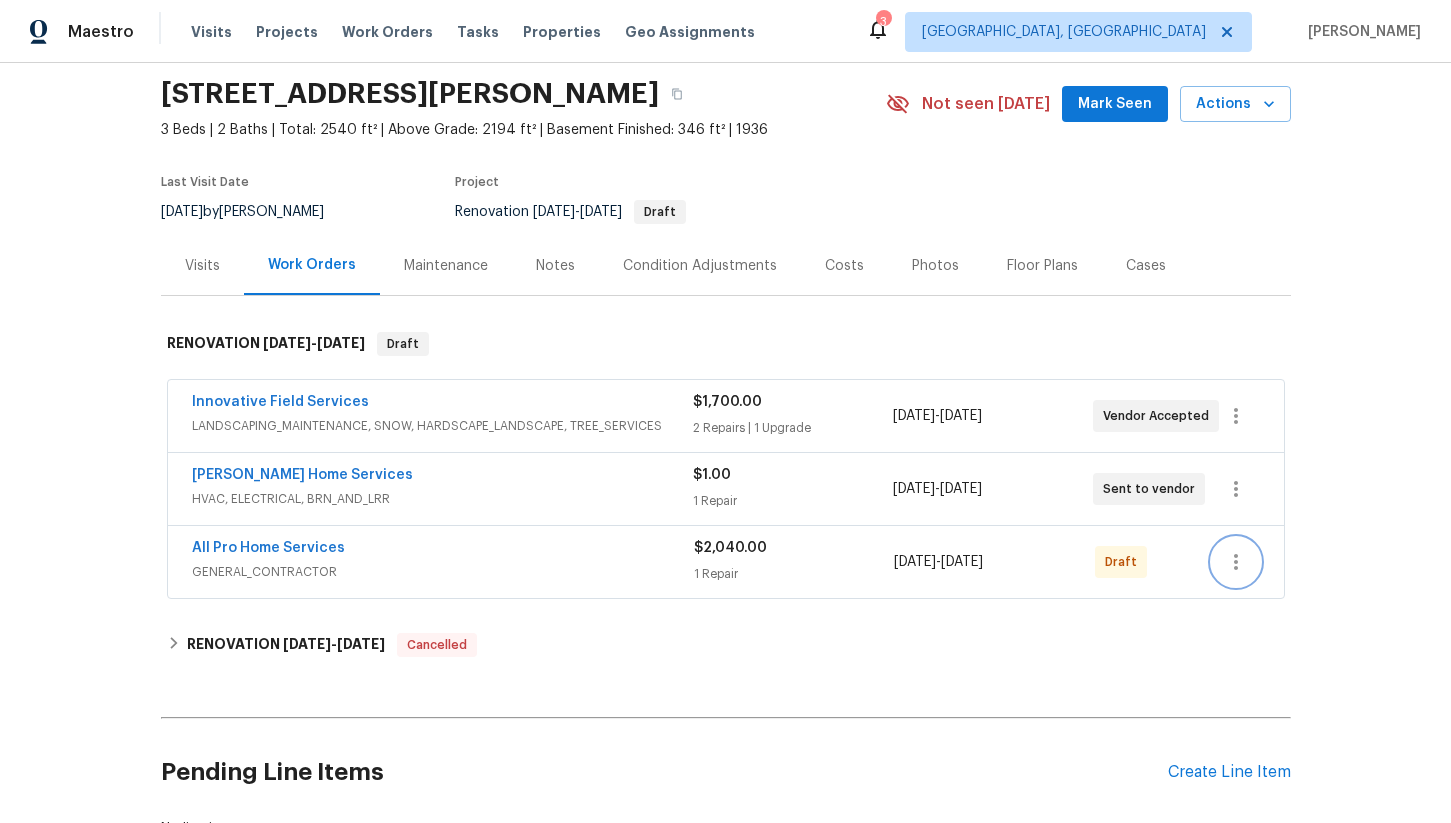 click 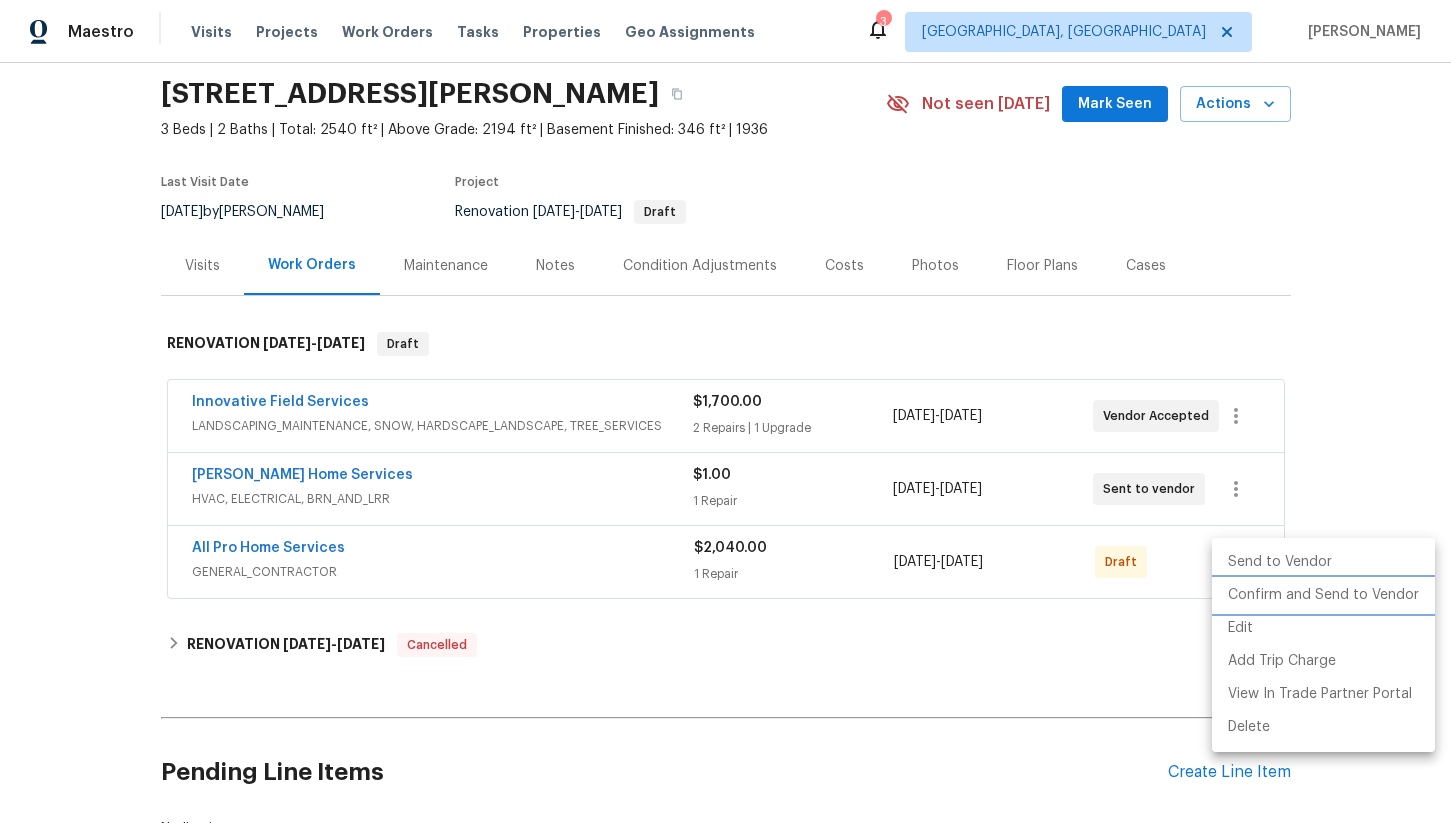 click on "Confirm and Send to Vendor" at bounding box center (1323, 595) 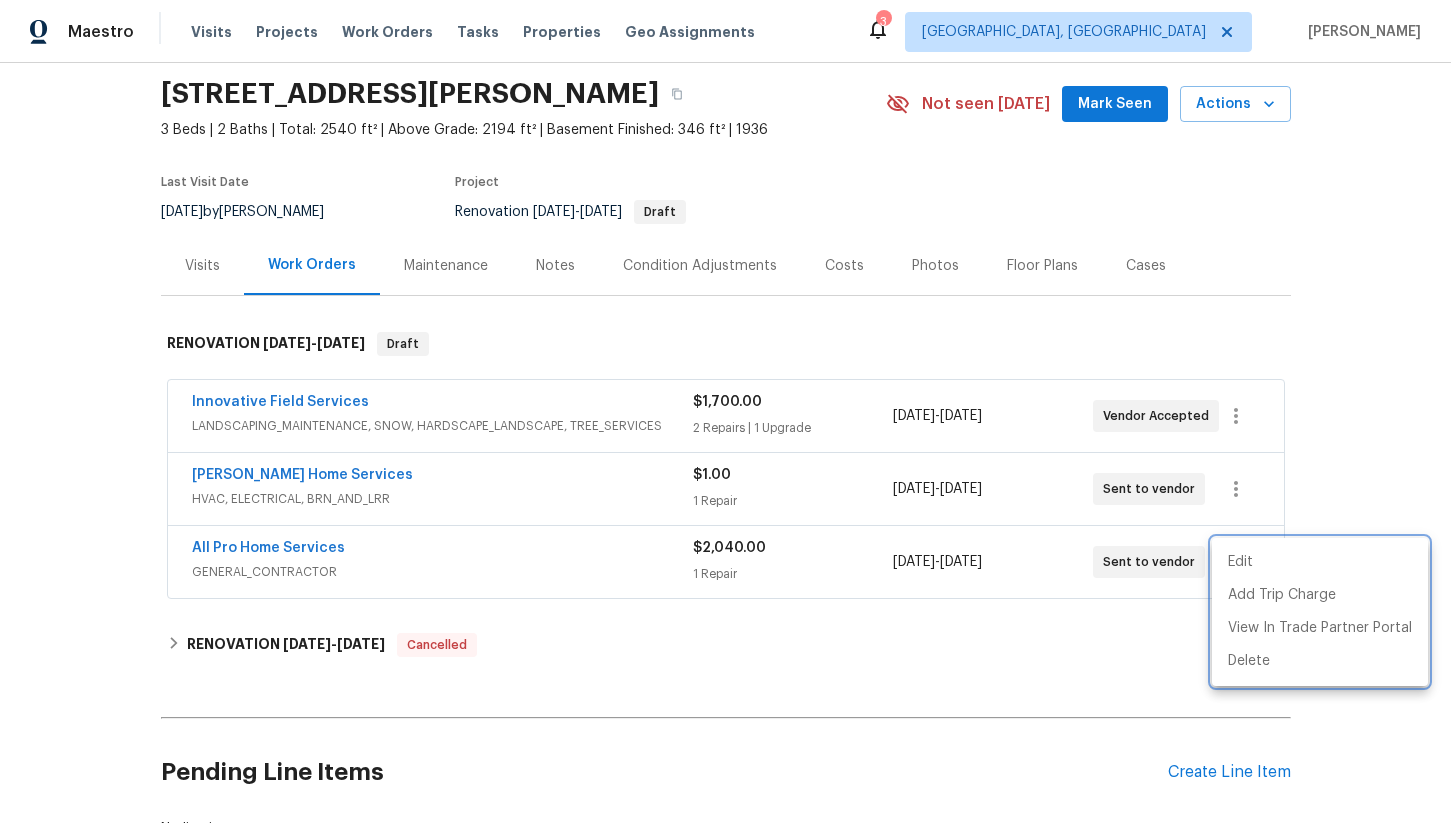 click at bounding box center [725, 411] 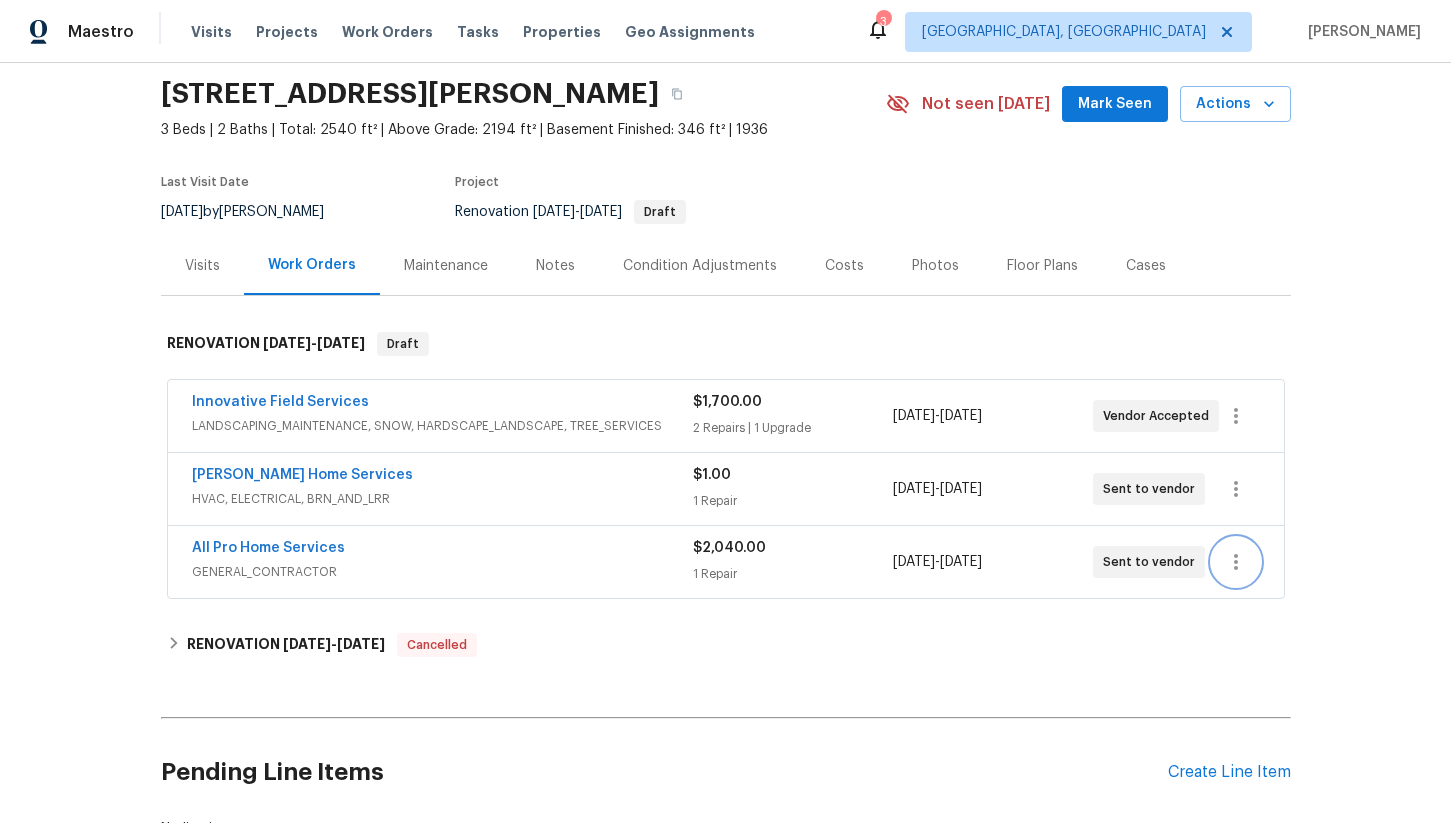 scroll, scrollTop: 0, scrollLeft: 0, axis: both 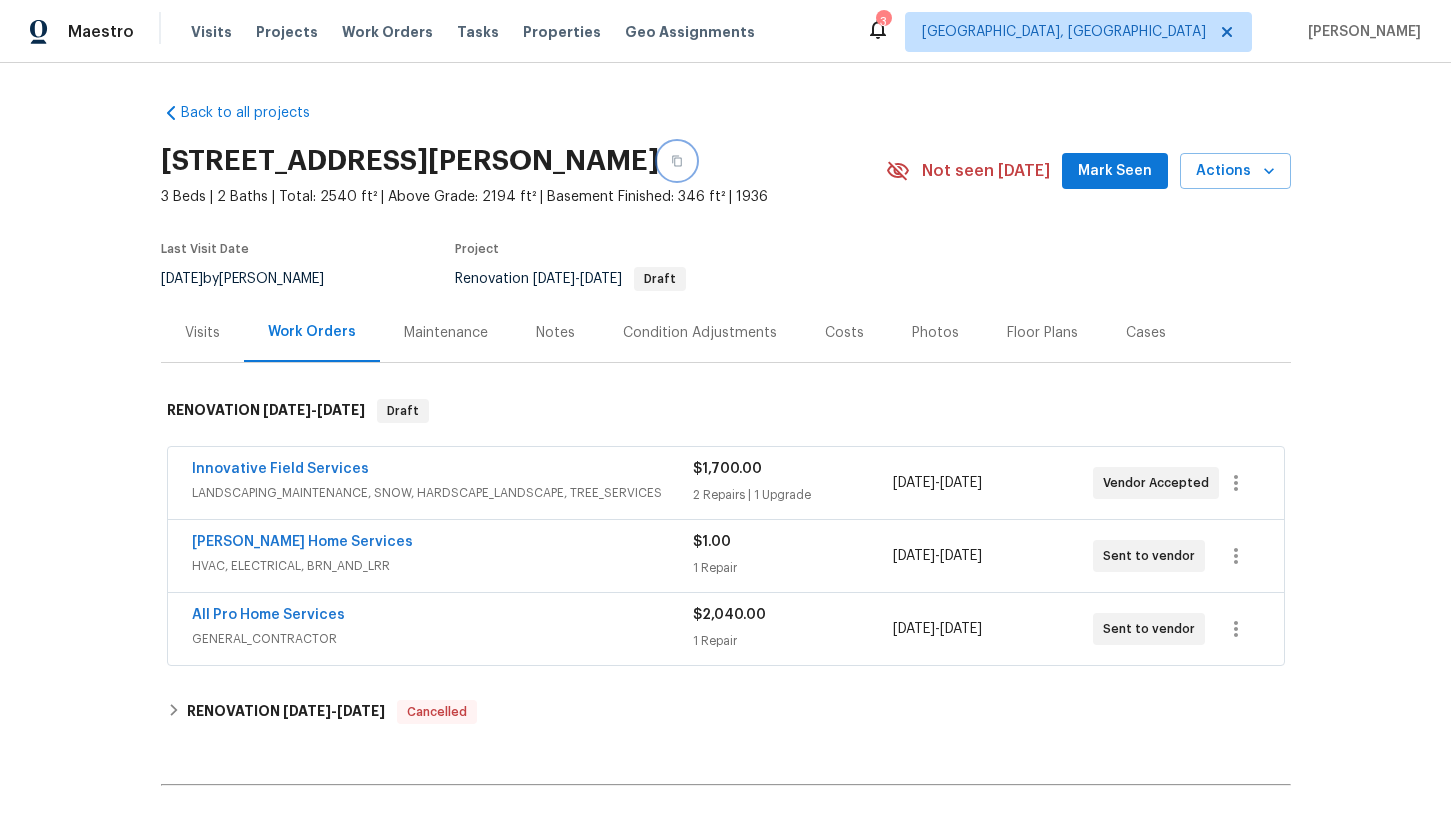 click 